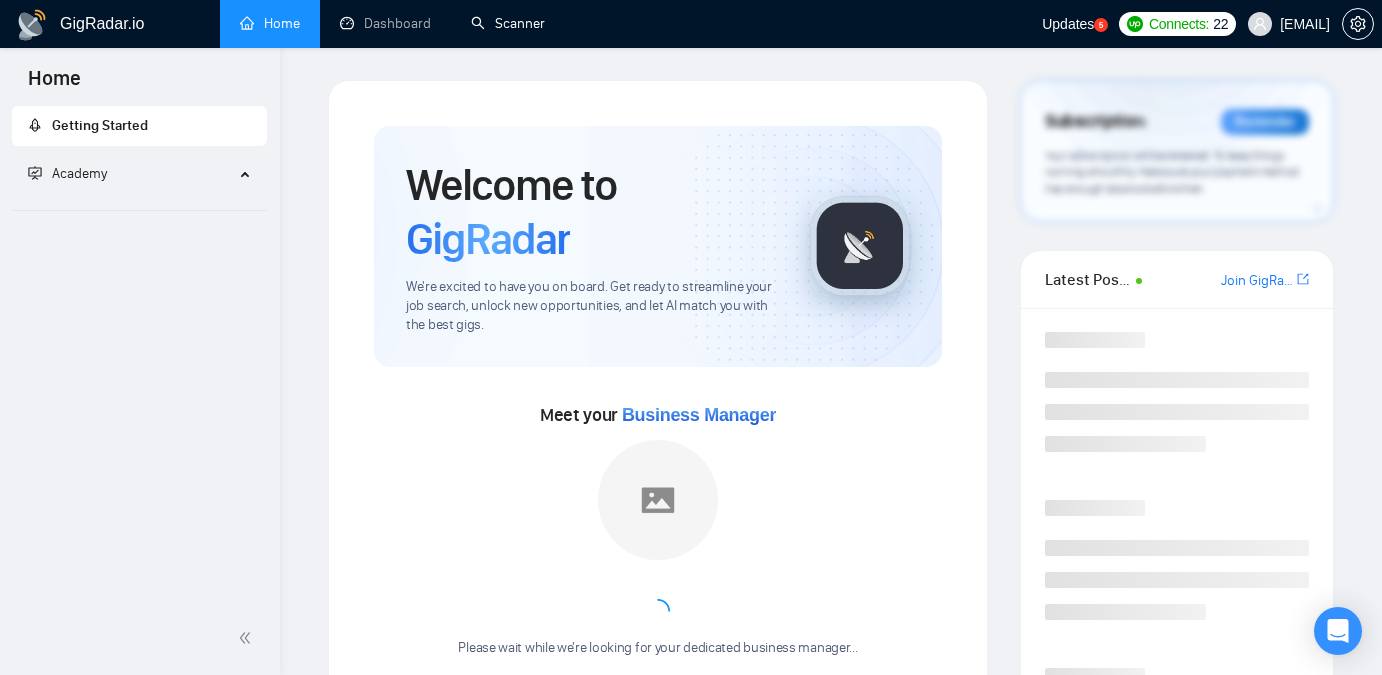 scroll, scrollTop: 0, scrollLeft: 0, axis: both 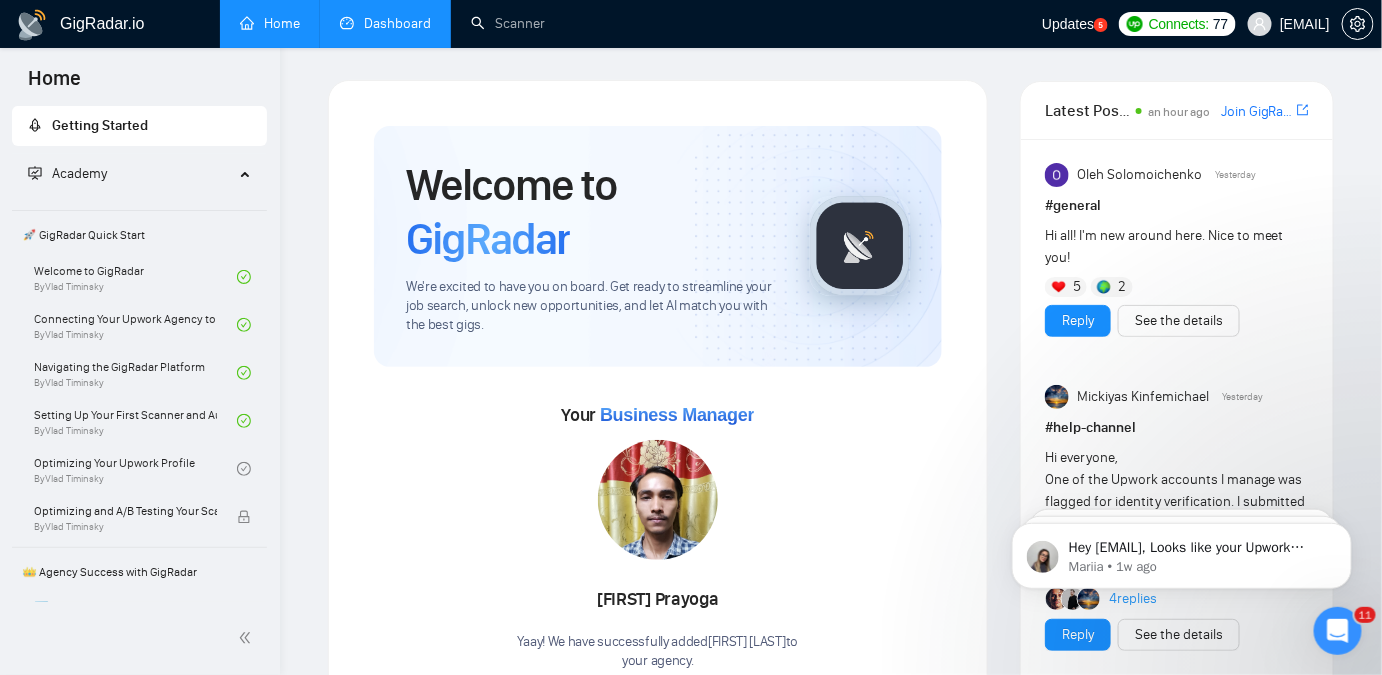 click on "Dashboard" at bounding box center (385, 23) 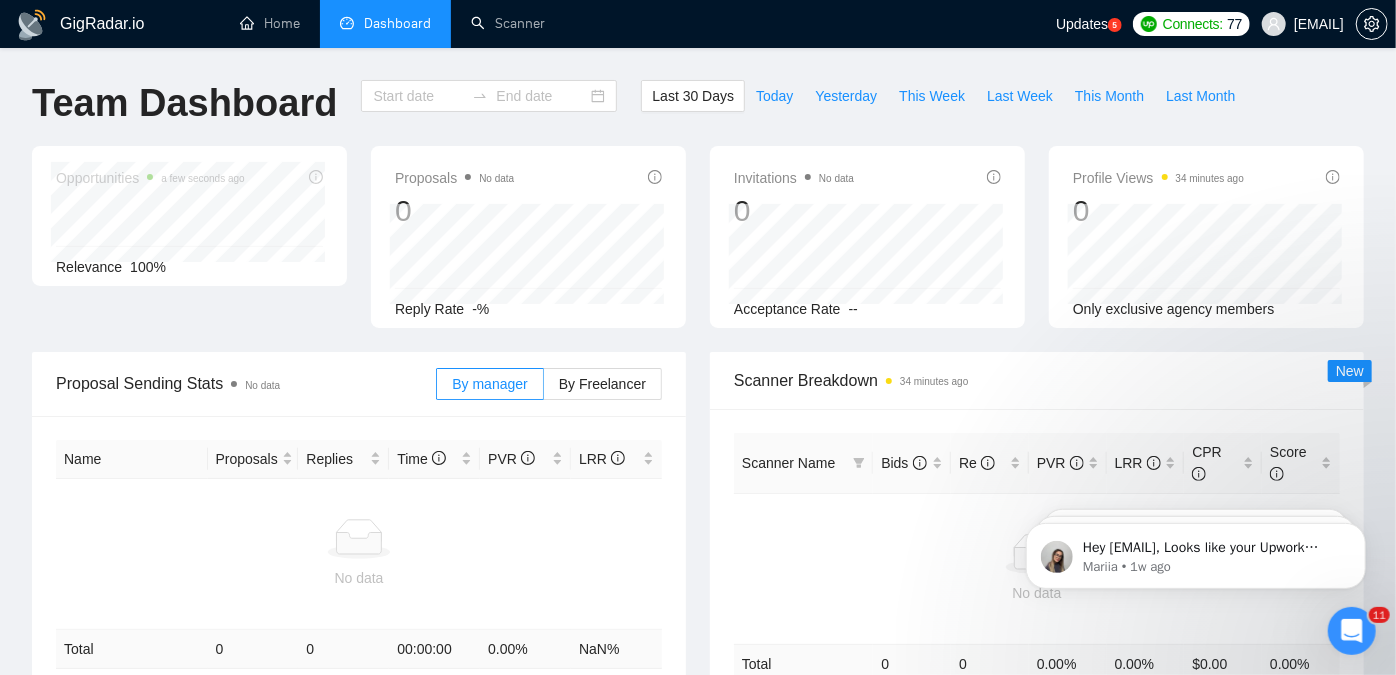 type on "2025-07-07" 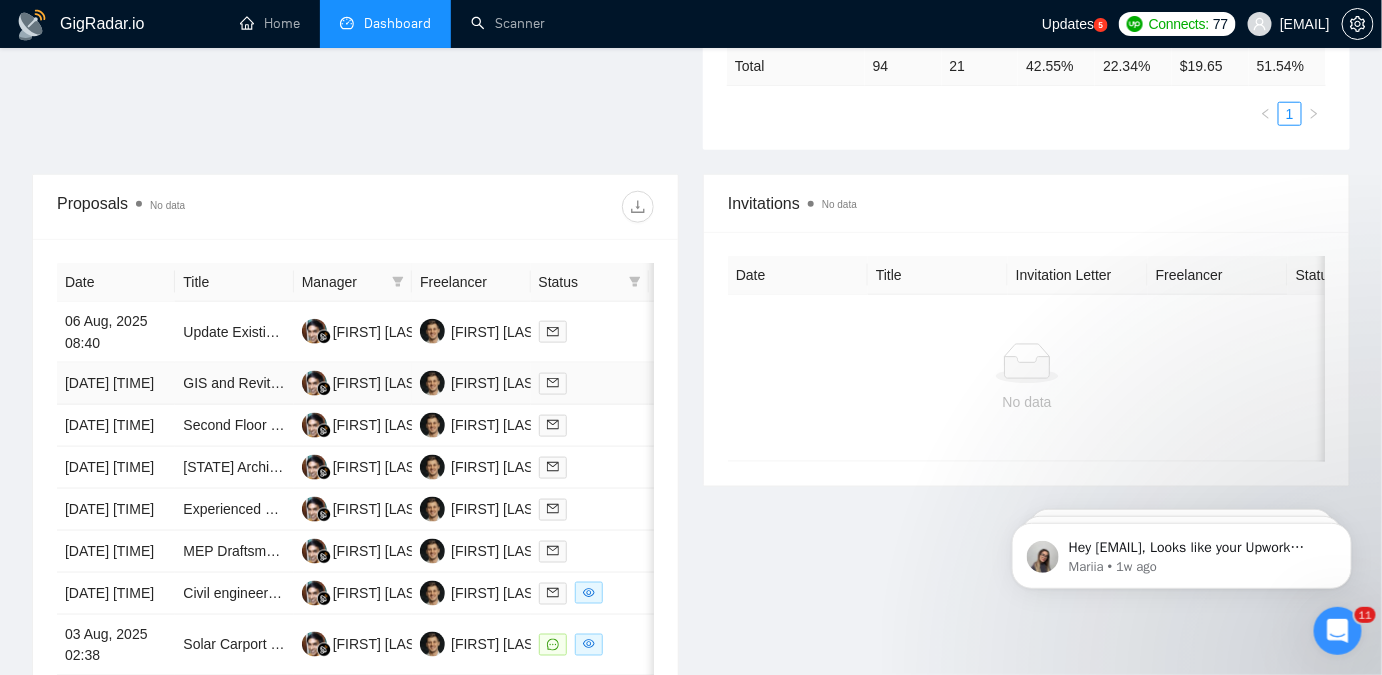 scroll, scrollTop: 636, scrollLeft: 0, axis: vertical 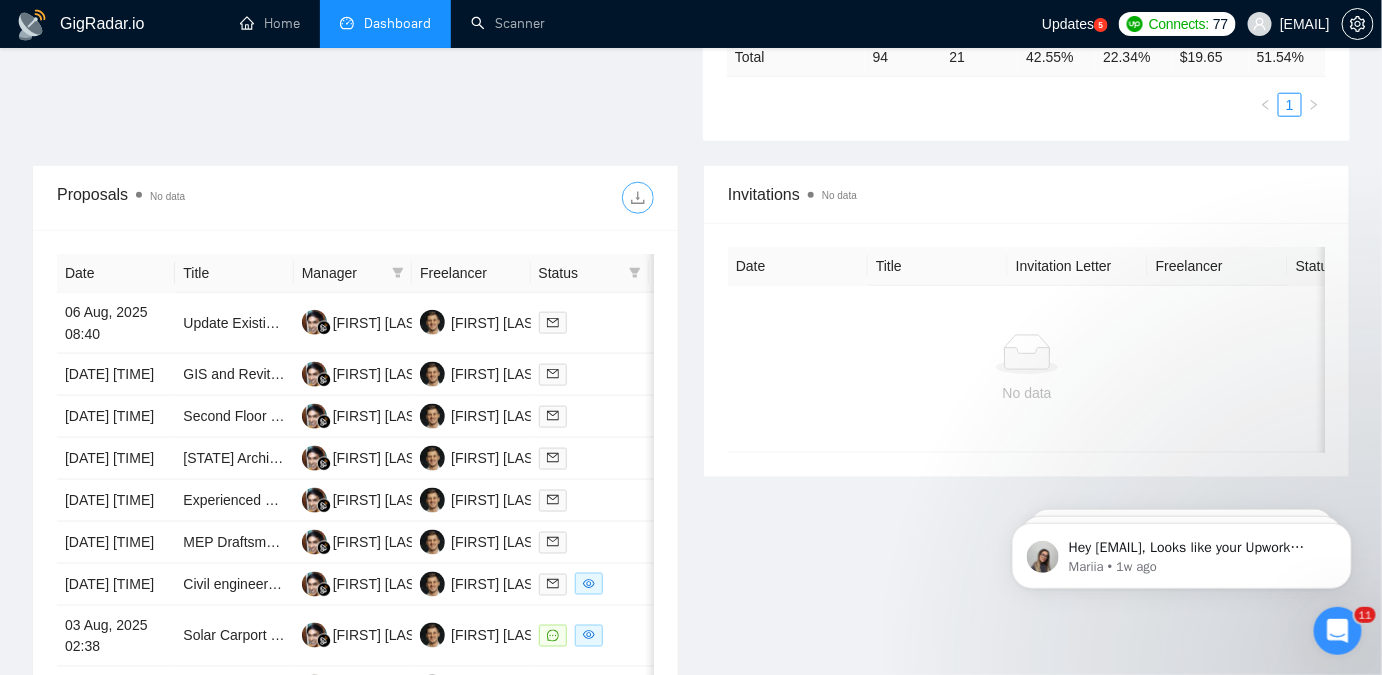 click 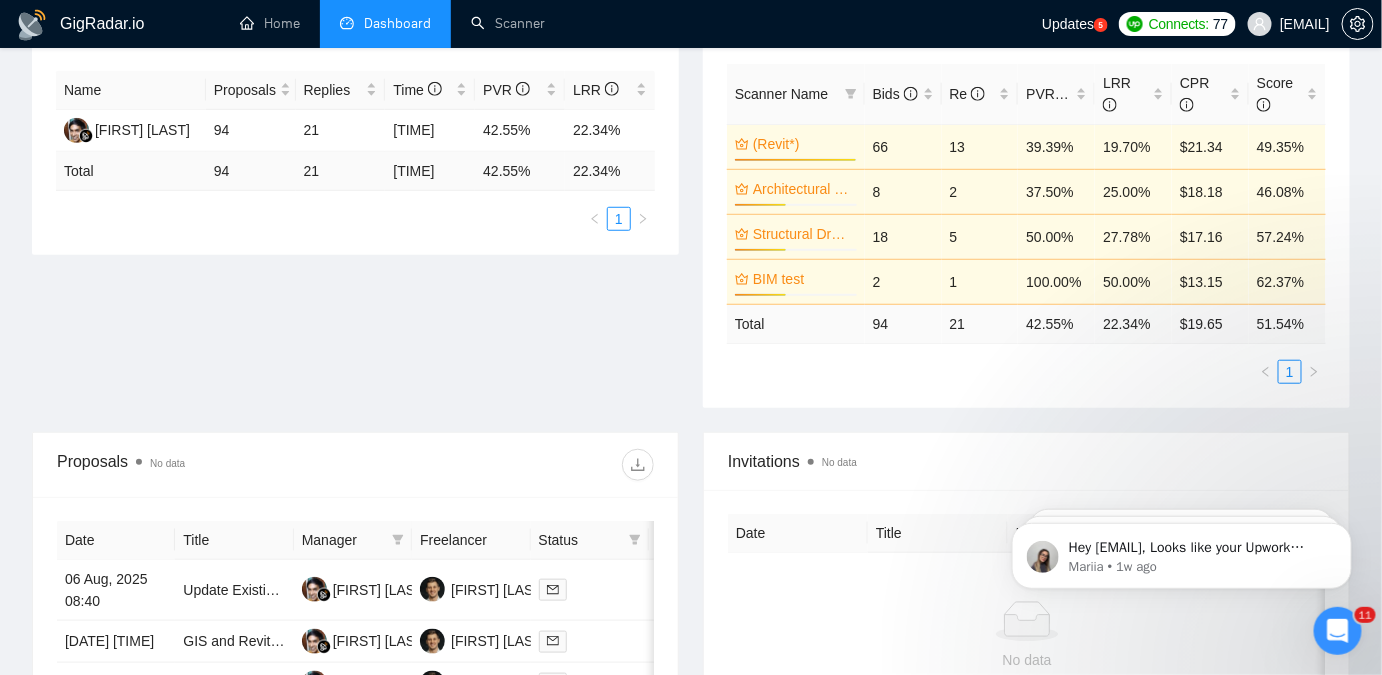 scroll, scrollTop: 363, scrollLeft: 0, axis: vertical 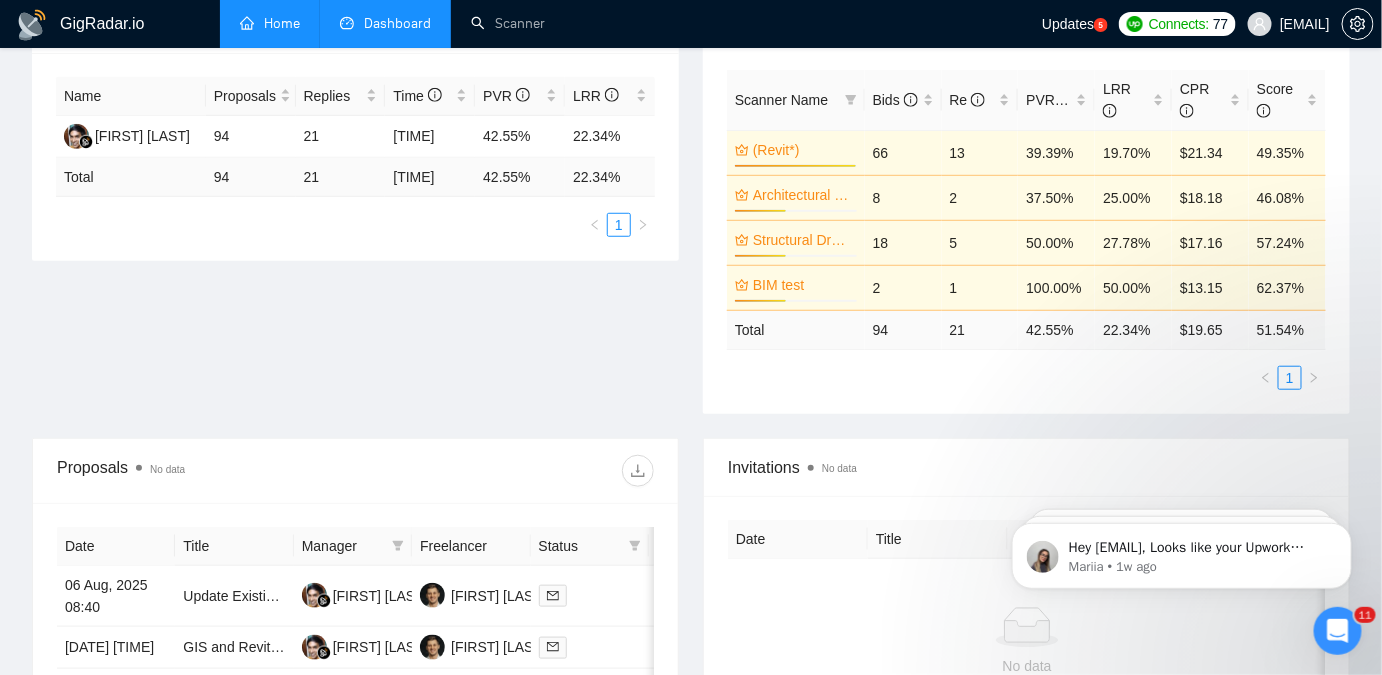 click on "Home" at bounding box center [270, 23] 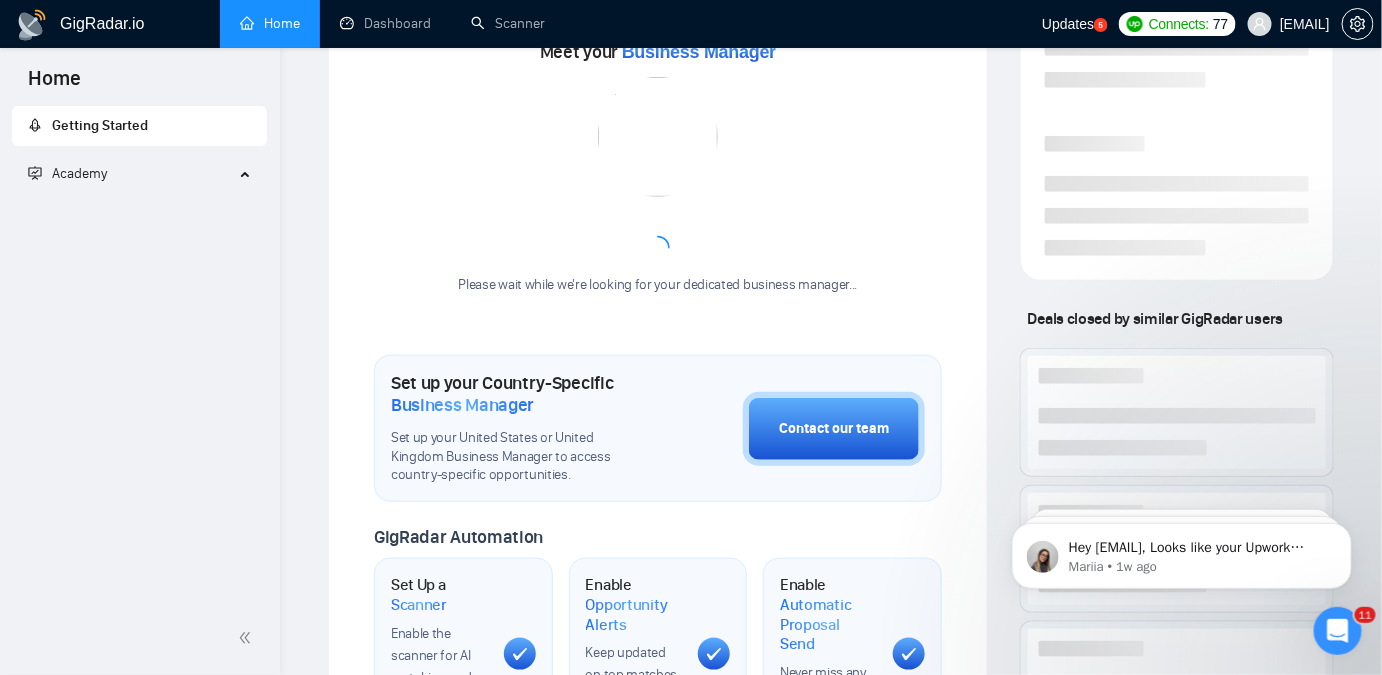 scroll, scrollTop: 0, scrollLeft: 0, axis: both 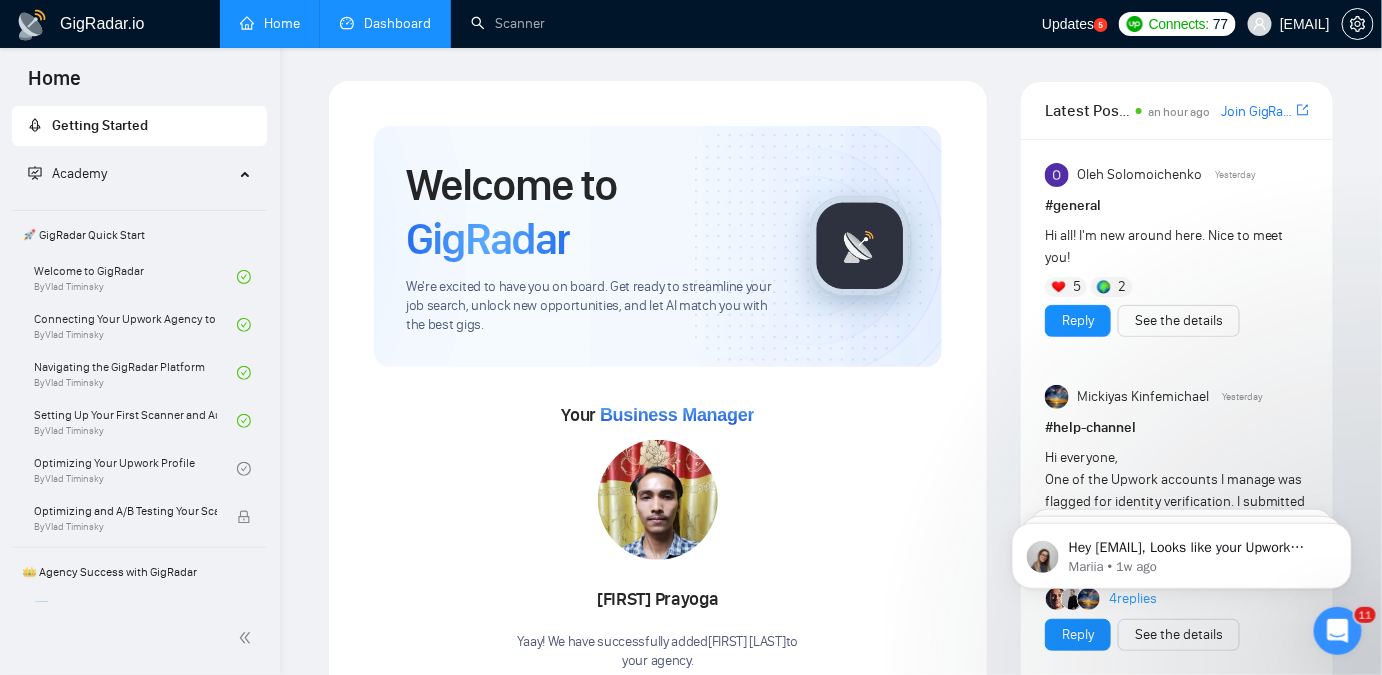 click on "Dashboard" at bounding box center (385, 23) 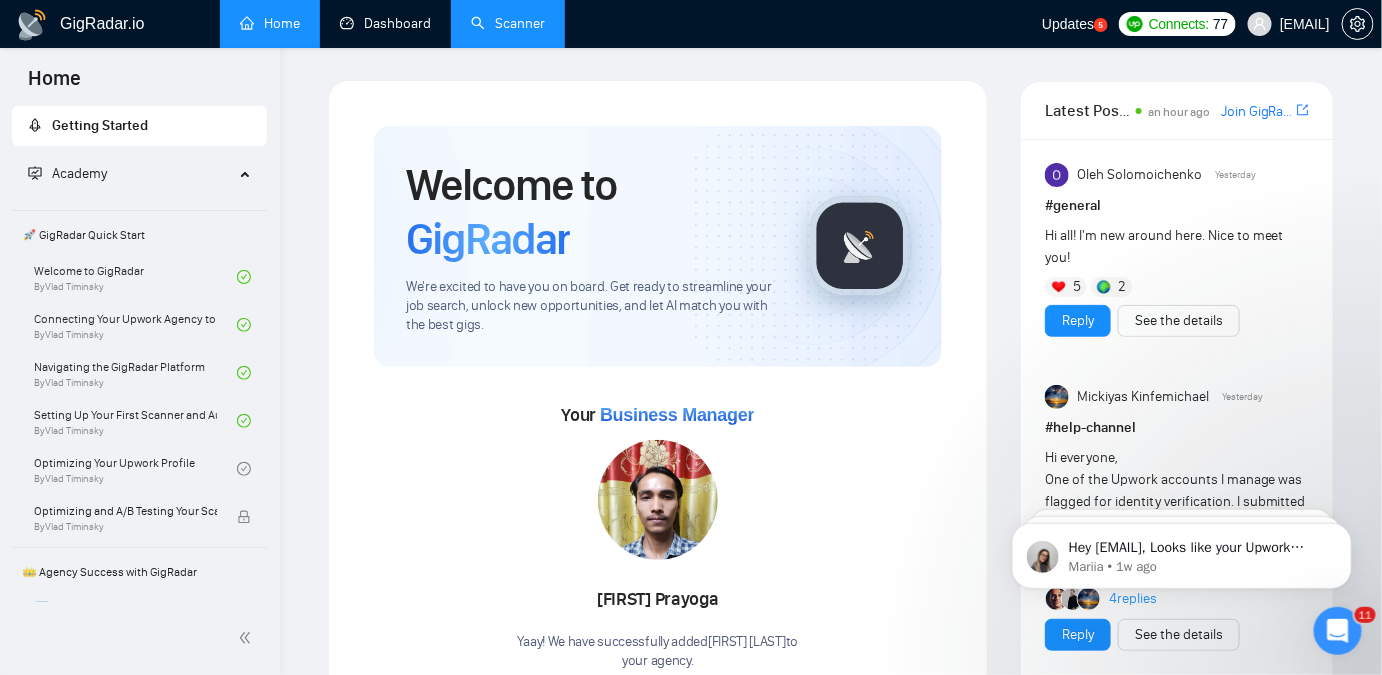 click on "Scanner" at bounding box center [508, 23] 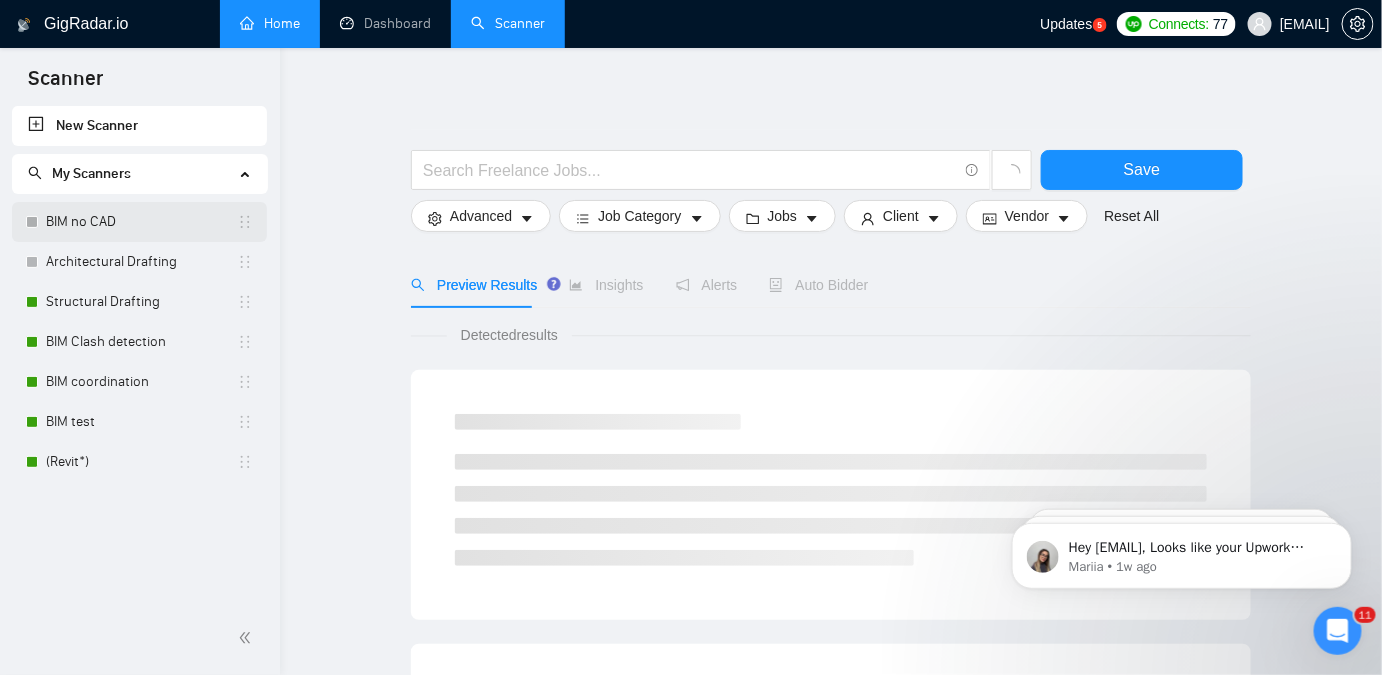 click on "BIM no CAD" at bounding box center (141, 222) 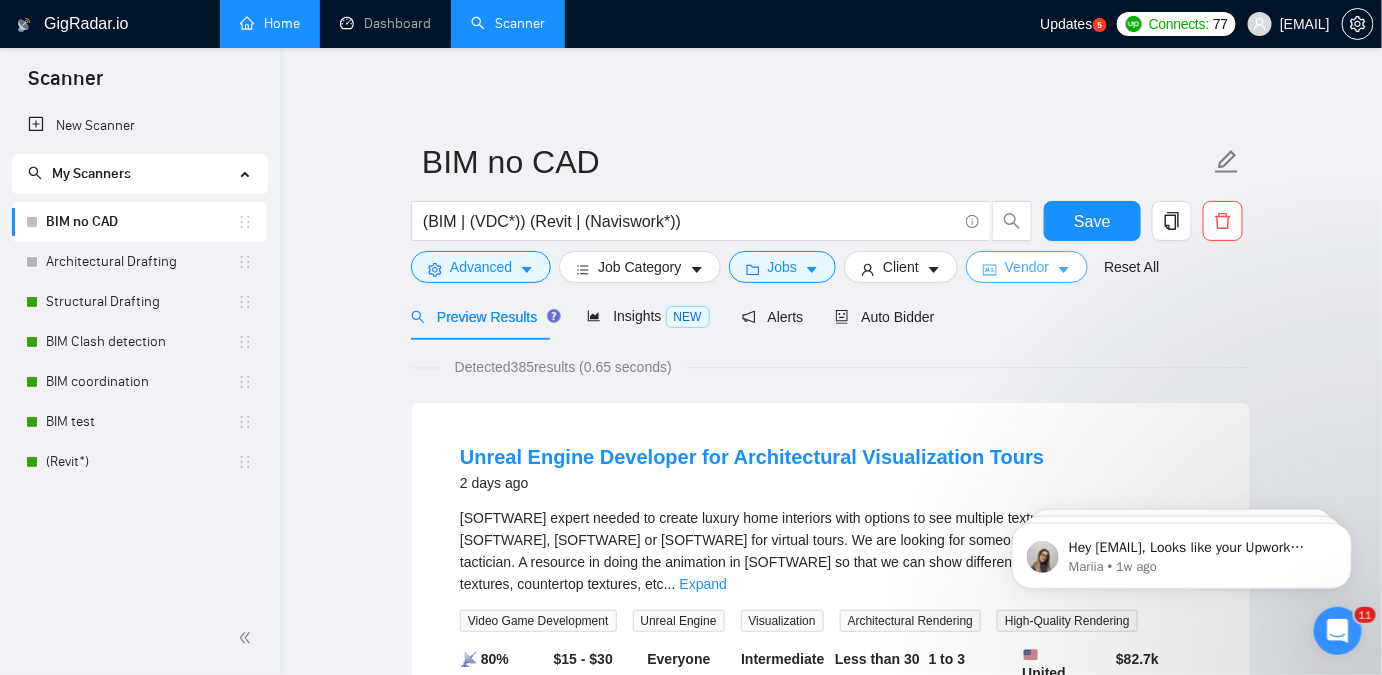 click on "Vendor" at bounding box center (1027, 267) 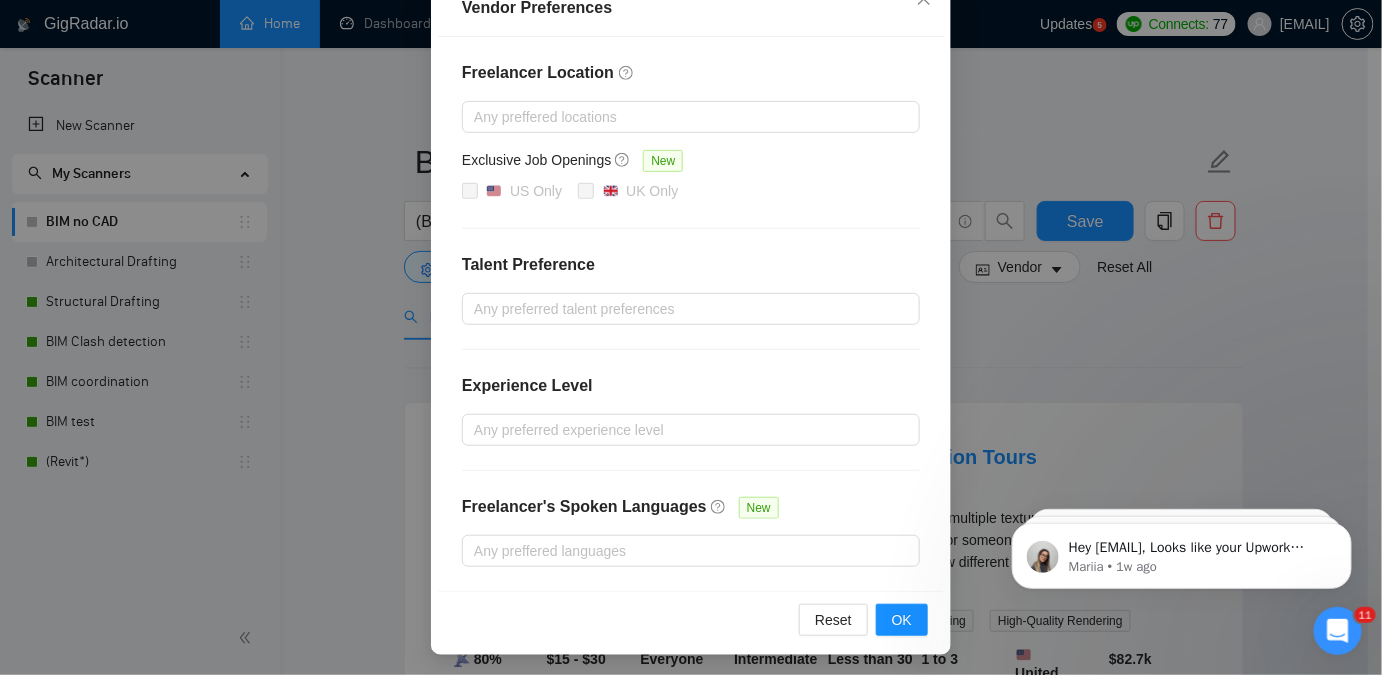 click on "Vendor Preferences Freelancer Location     Any preffered locations Exclusive Job Openings New US Only UK Only Talent Preference   Any preferred talent preferences Experience Level   Any preferred experience level Freelancer's Spoken Languages New   Any preffered languages Reset OK" at bounding box center [691, 337] 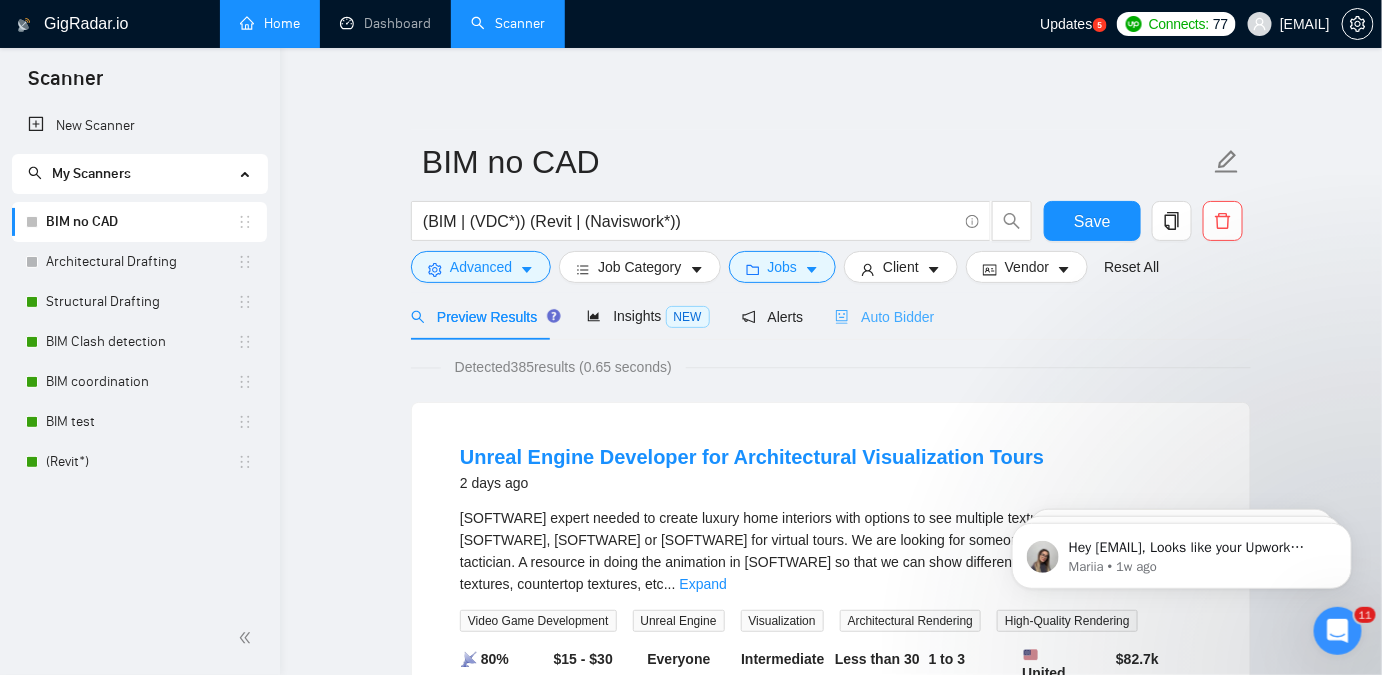 click on "Auto Bidder" at bounding box center (884, 316) 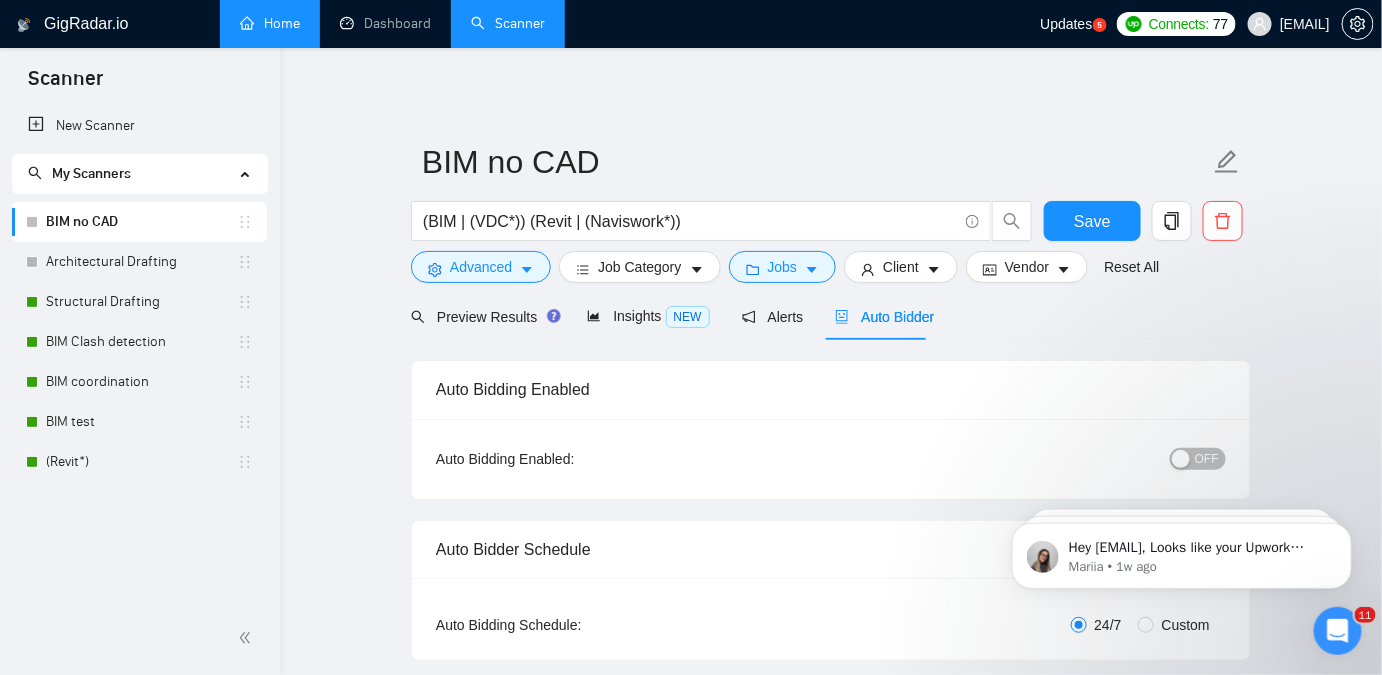 click on "OFF" at bounding box center [1198, 459] 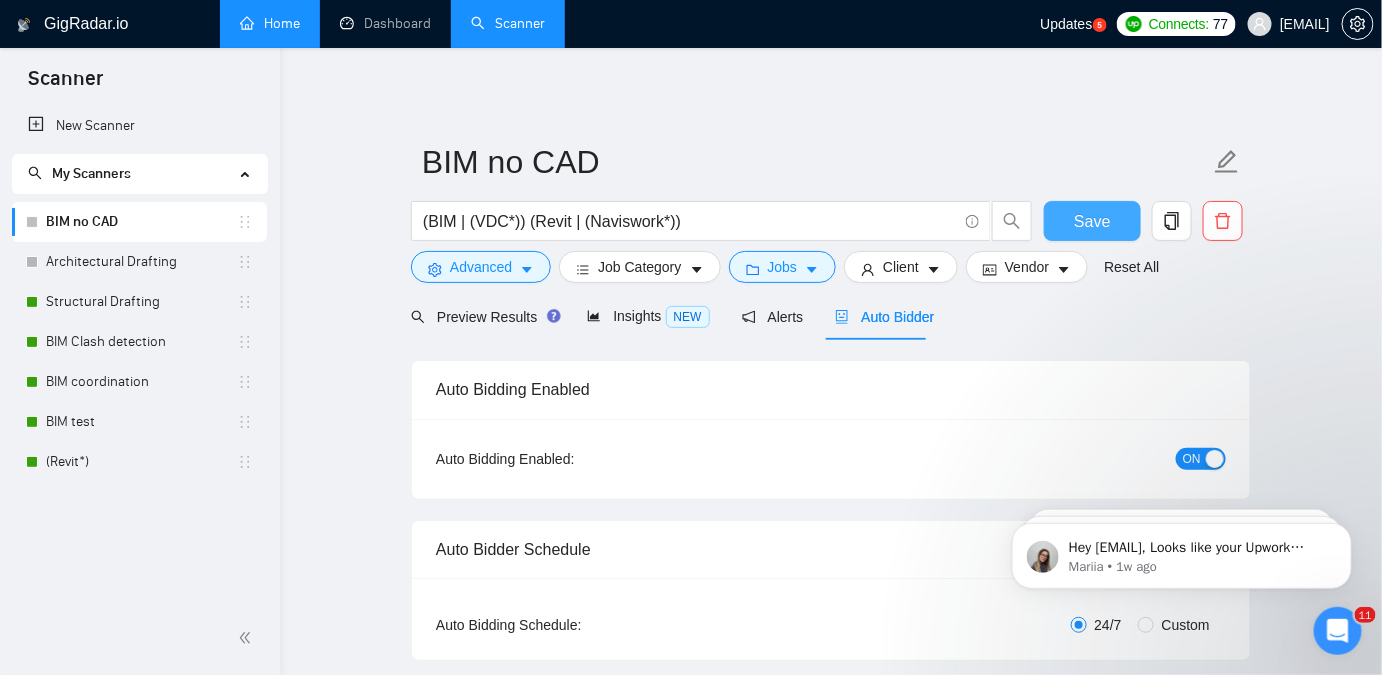 click on "Save" at bounding box center (1092, 221) 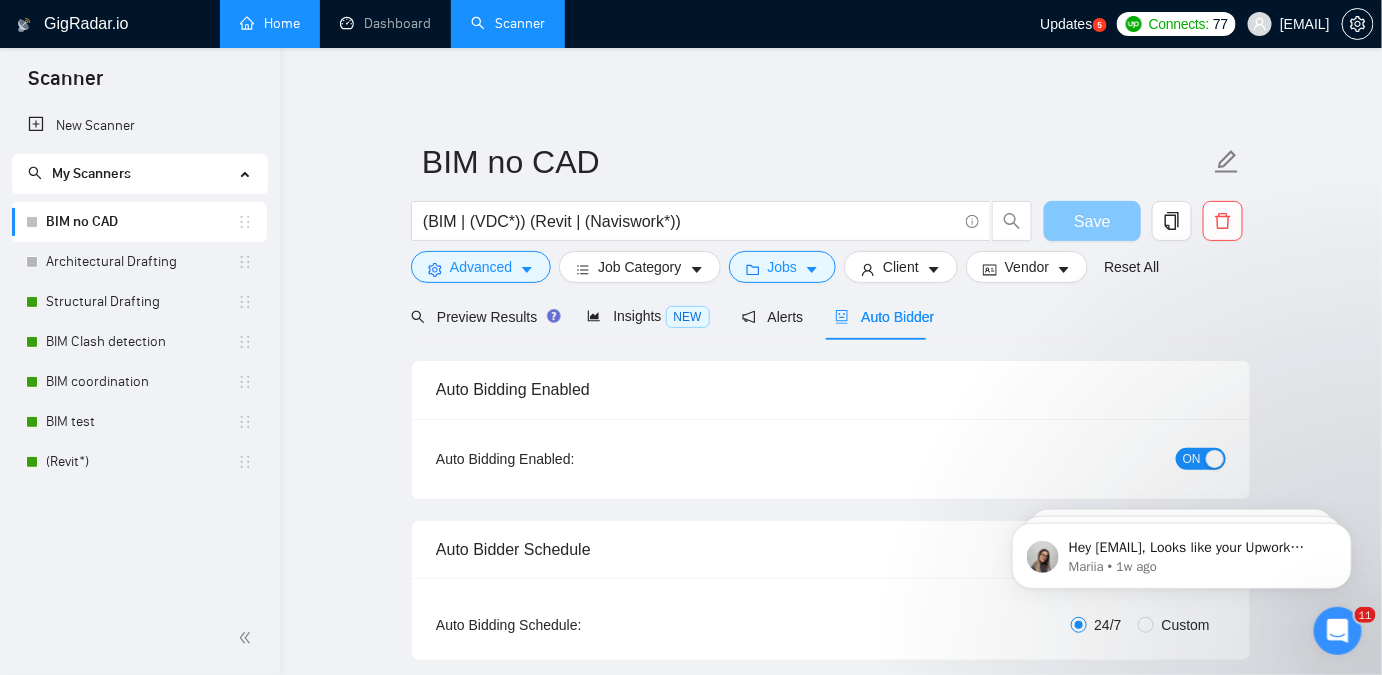 click on "Save" at bounding box center (1092, 221) 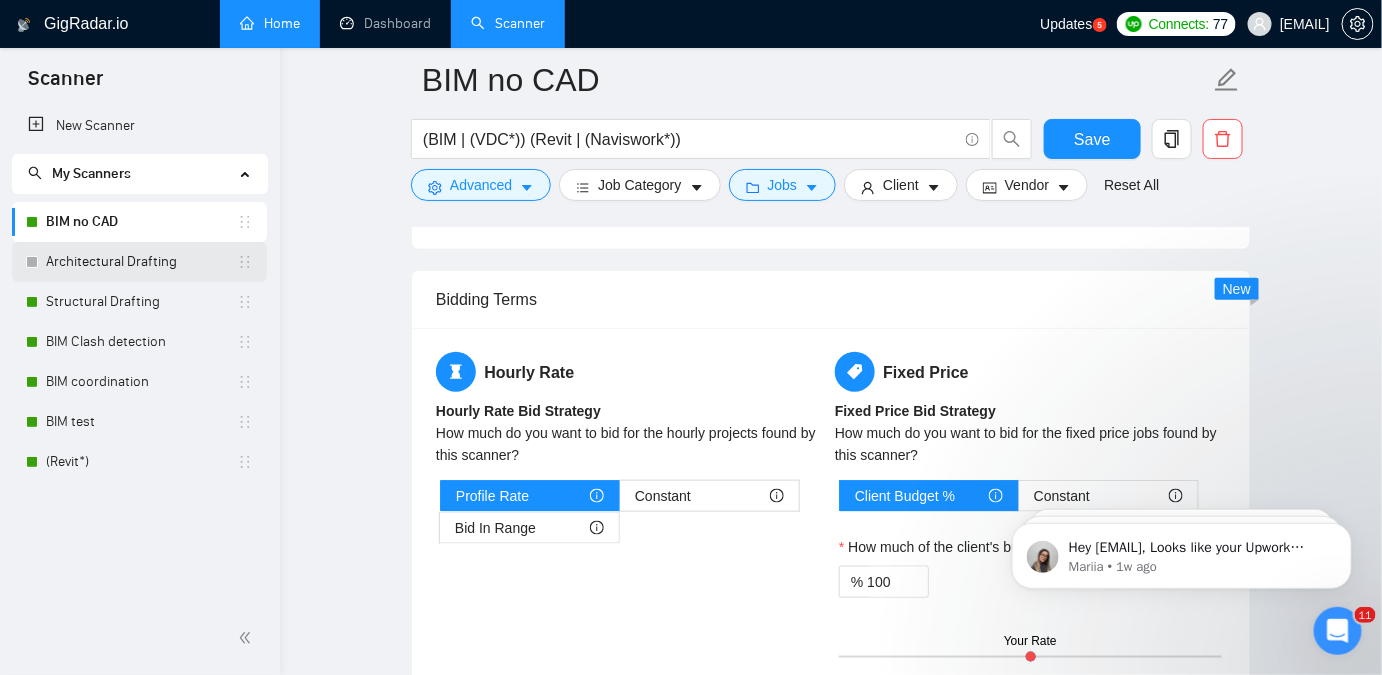 click on "Architectural Drafting" at bounding box center [141, 262] 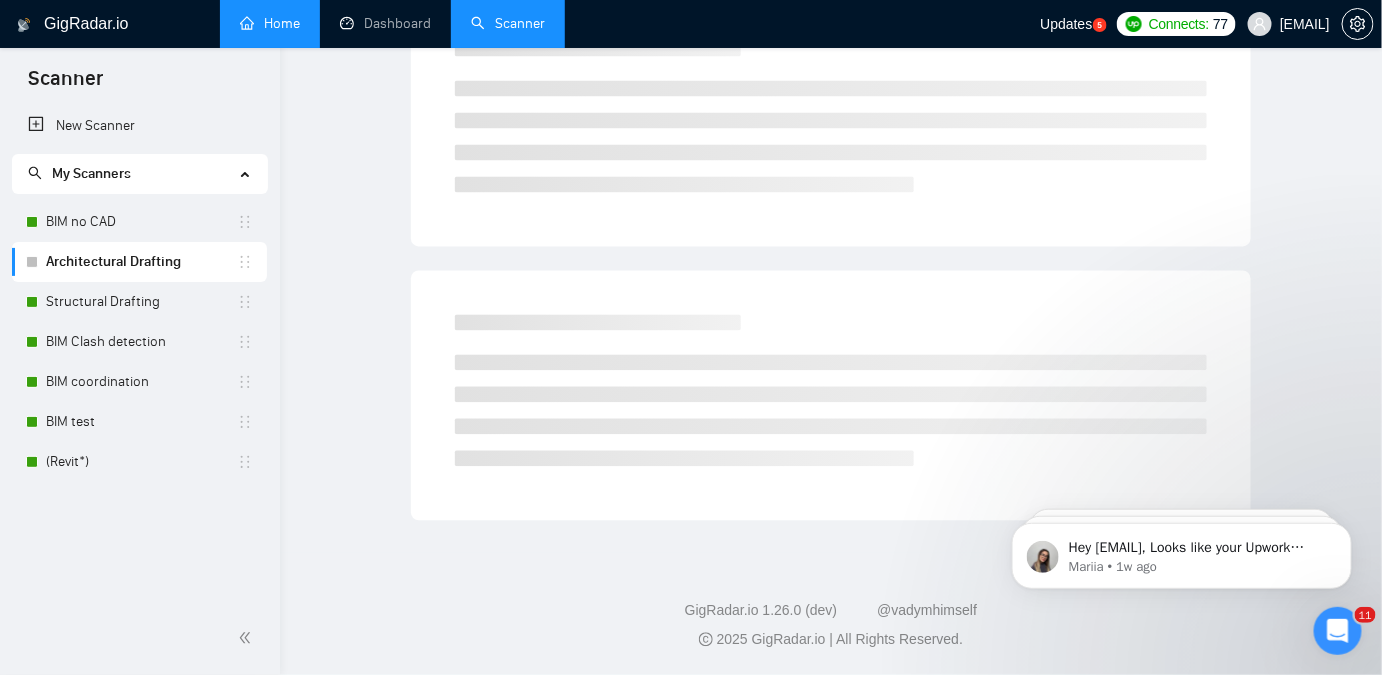 scroll, scrollTop: 55, scrollLeft: 0, axis: vertical 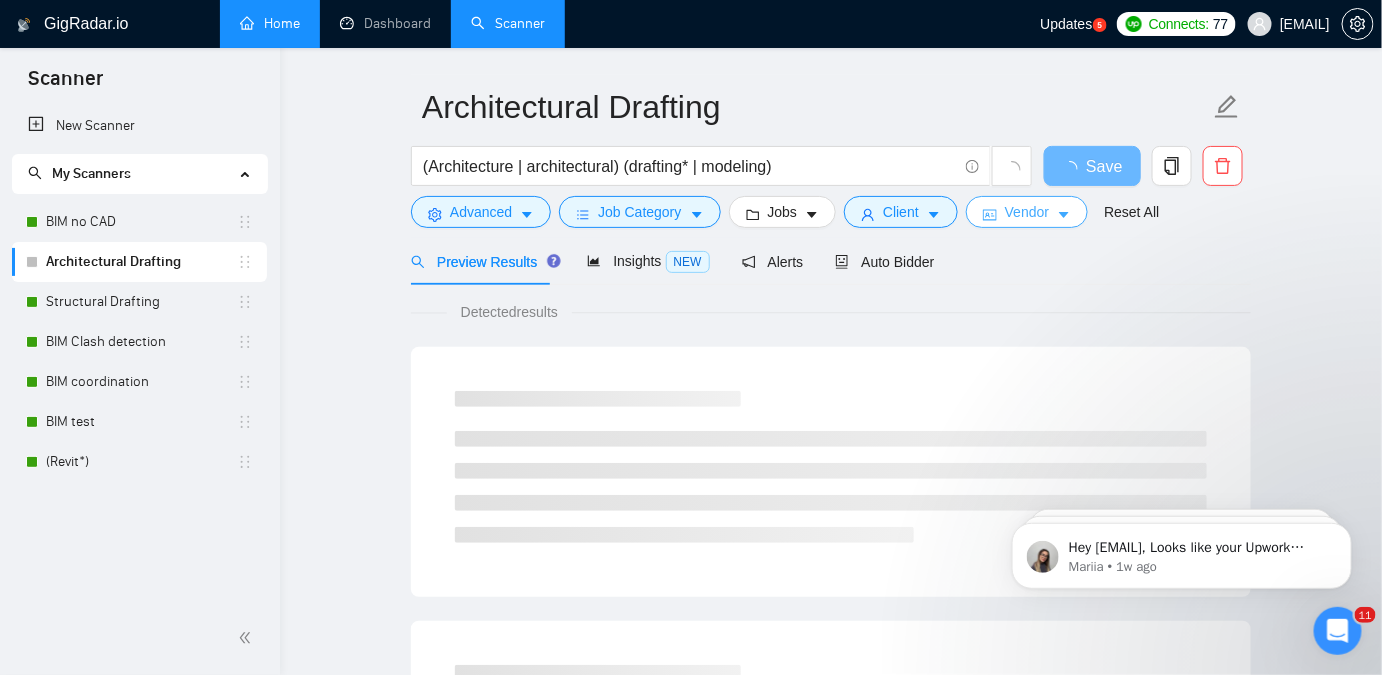click on "Vendor" at bounding box center (1027, 212) 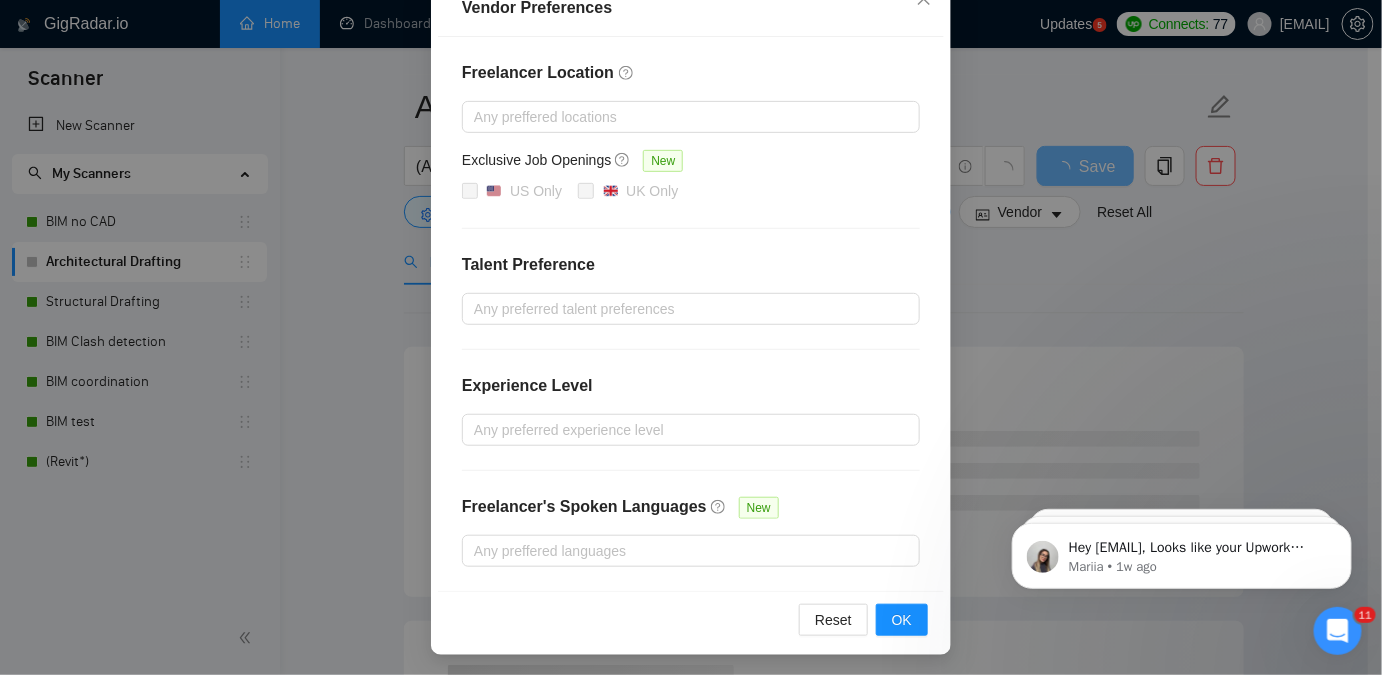 click on "Vendor Preferences Freelancer Location     Any preffered locations Exclusive Job Openings New US Only UK Only Talent Preference   Any preferred talent preferences Experience Level   Any preferred experience level Freelancer's Spoken Languages New   Any preffered languages Reset OK" at bounding box center (691, 337) 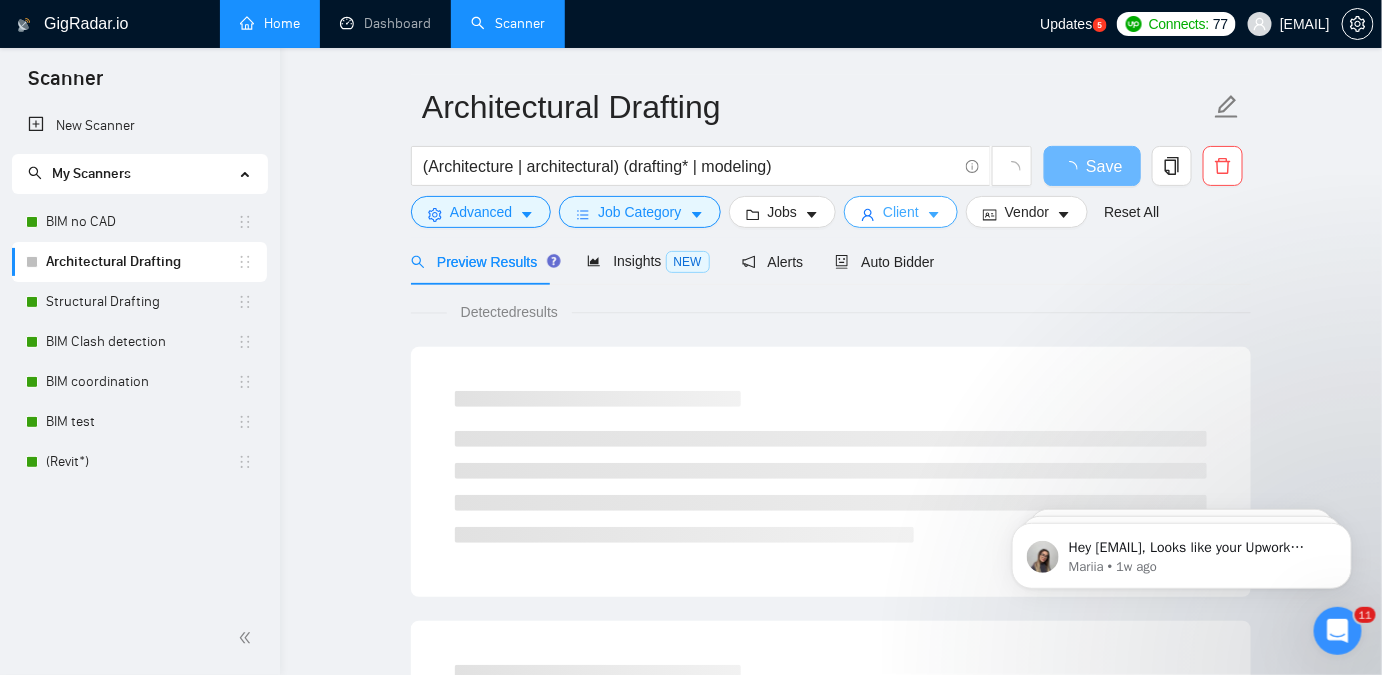 click 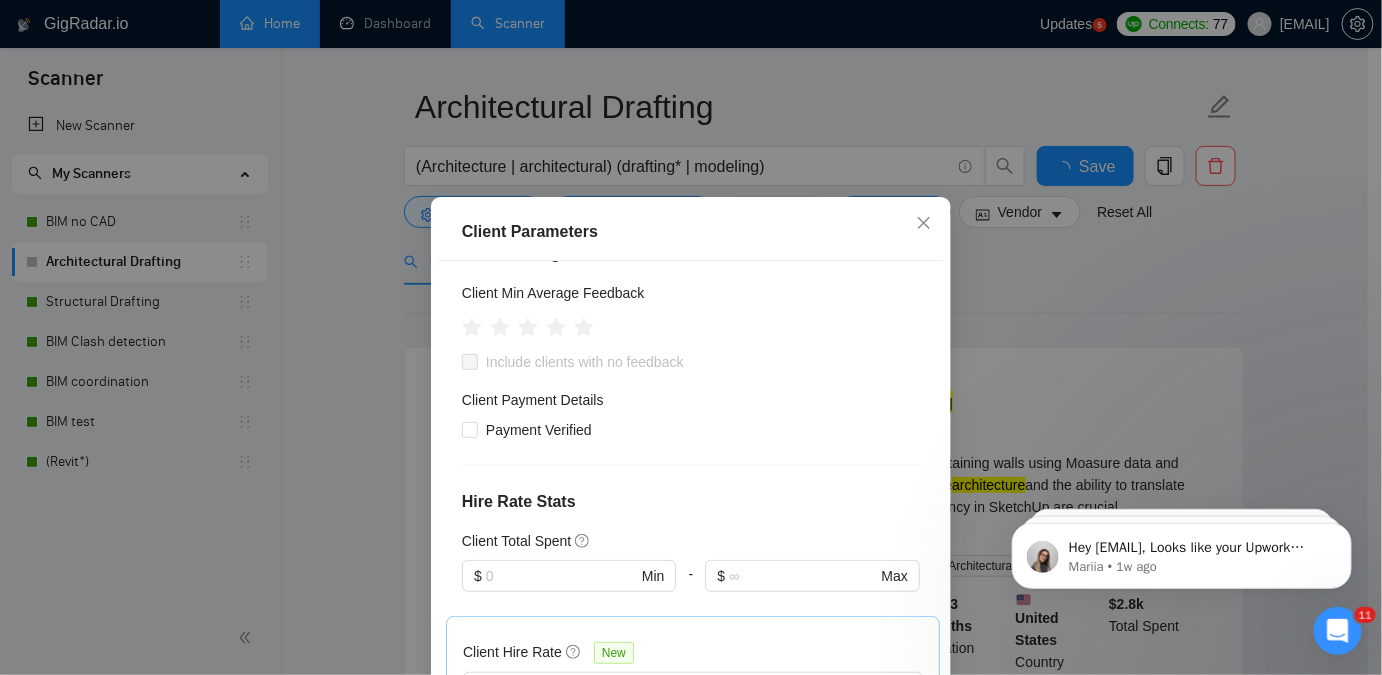 scroll, scrollTop: 545, scrollLeft: 0, axis: vertical 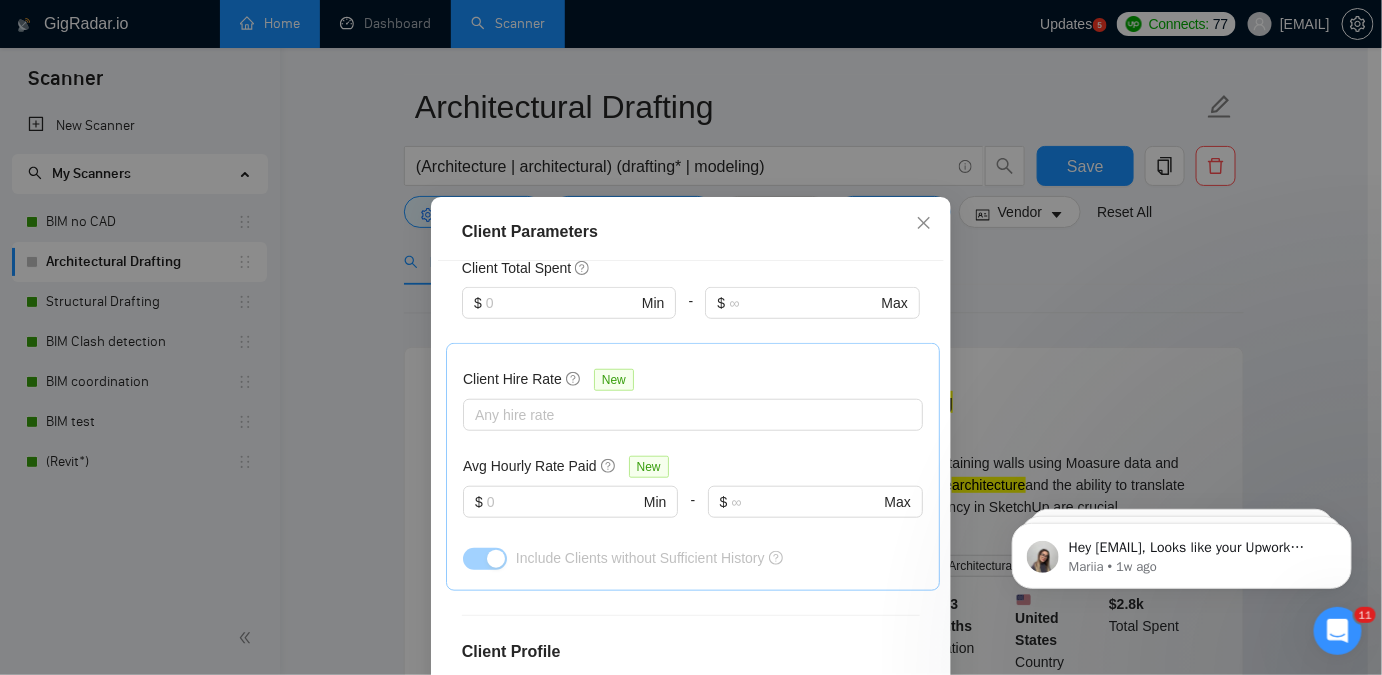 click on "Client Parameters Client Location Include Client Countries   Select Exclude Client Countries India Pakistan Russia Belarus   Client Rating Client Min Average Feedback Include clients with no feedback Client Payment Details Payment Verified Hire Rate Stats   Client Total Spent $ Min - $ Max Client Hire Rate New   Any hire rate   Avg Hourly Rate Paid New $ Min - $ Max Include Clients without Sufficient History Client Profile Client Industry New   Any industry Client Company Size   Any company size Enterprise Clients New   Any clients Reset OK" at bounding box center [691, 337] 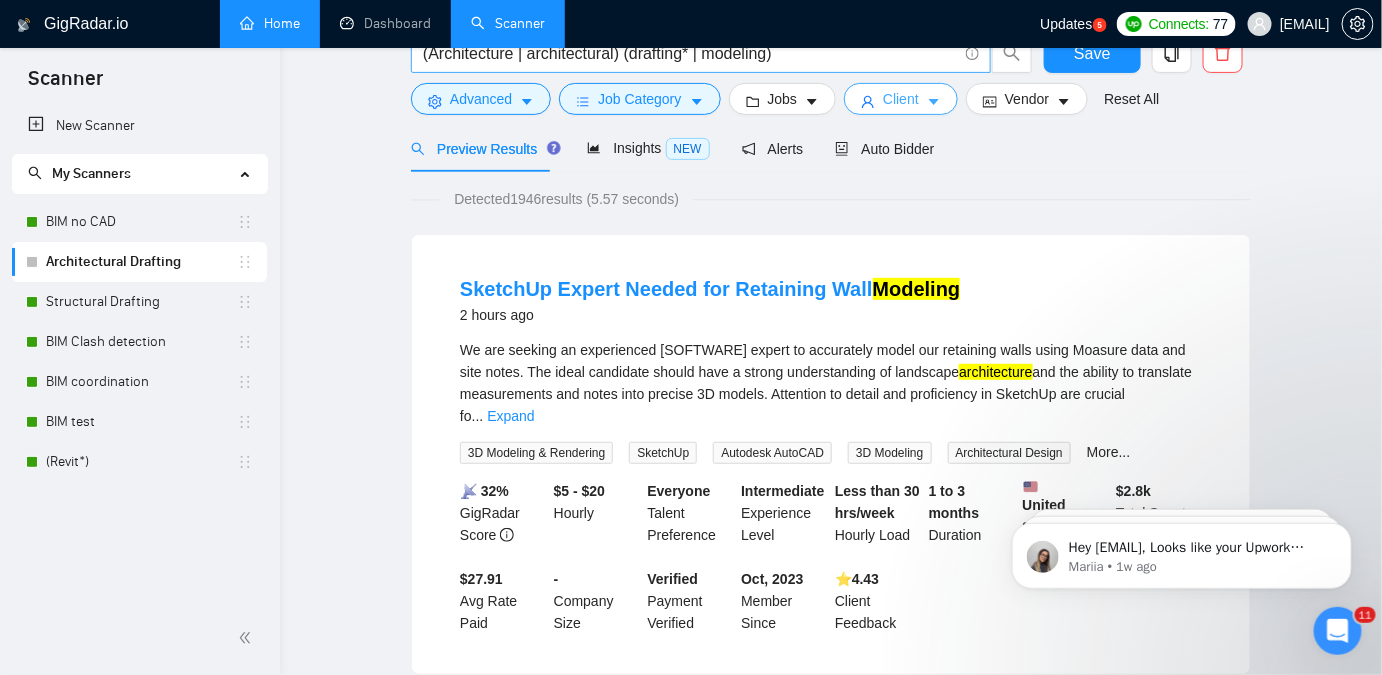 scroll, scrollTop: 0, scrollLeft: 0, axis: both 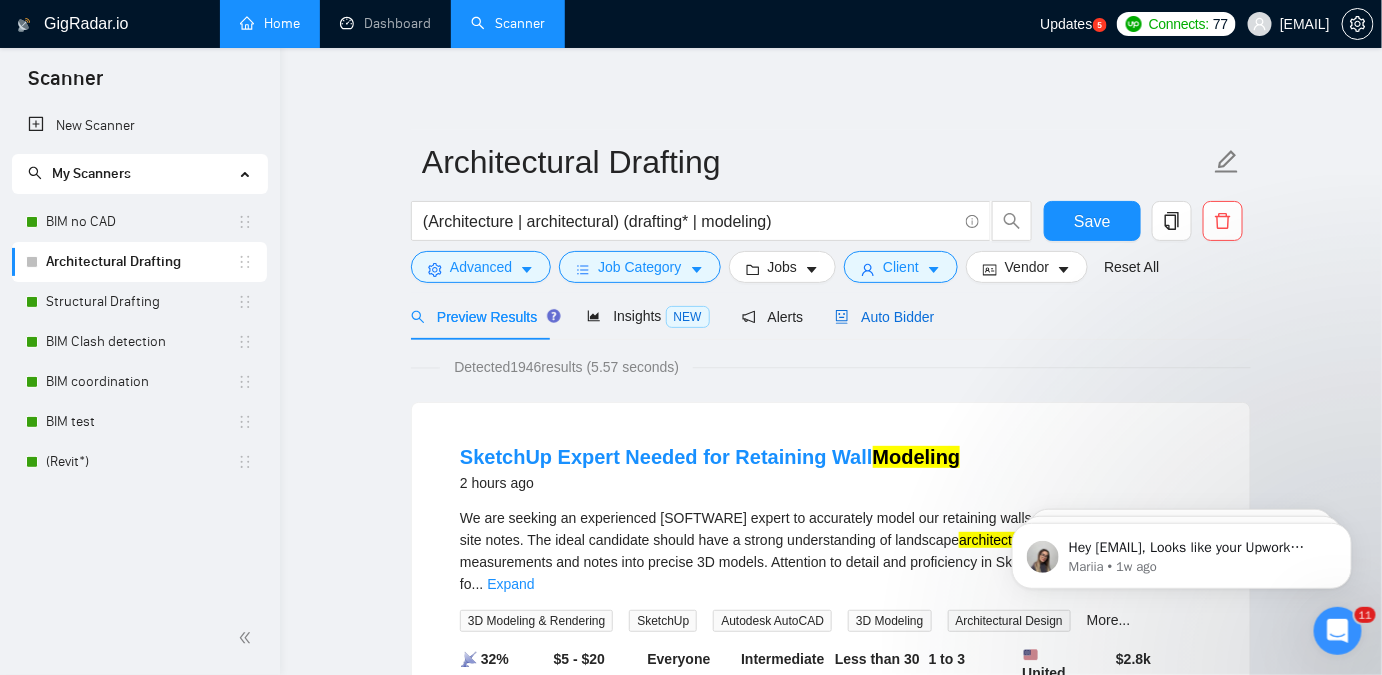click on "Auto Bidder" at bounding box center [884, 317] 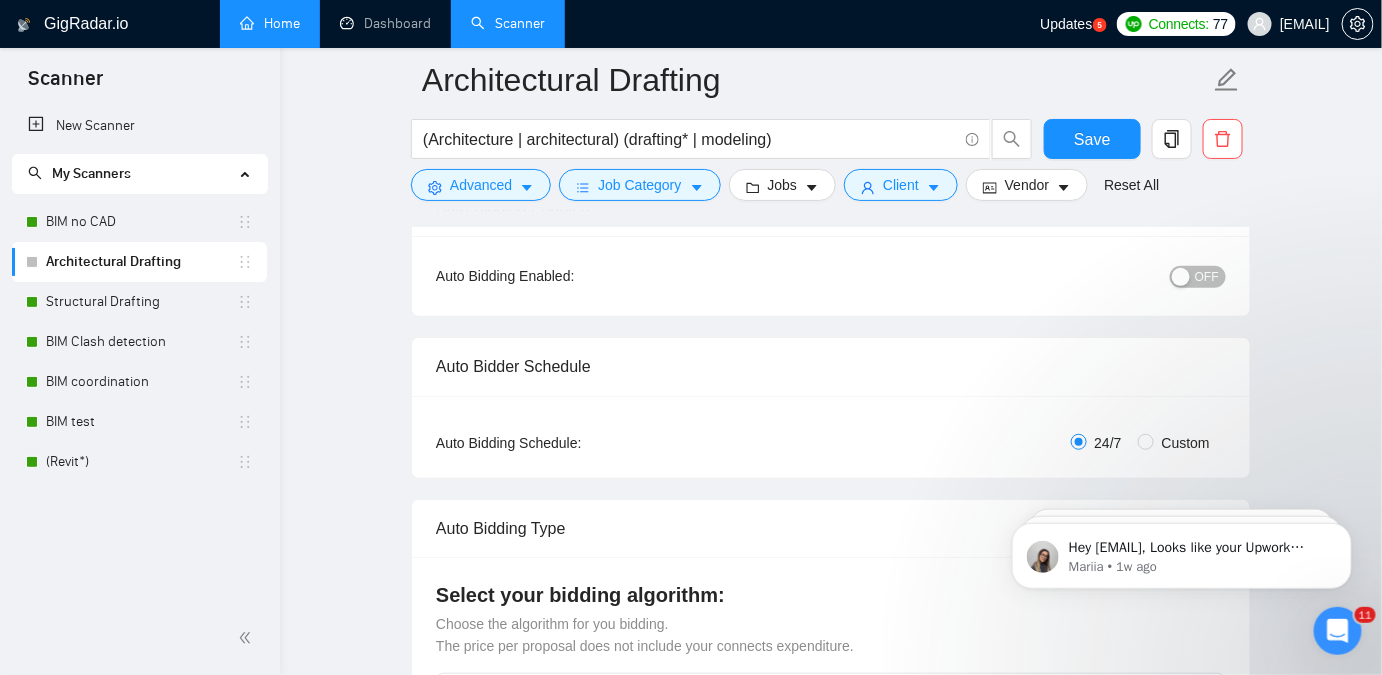 scroll, scrollTop: 90, scrollLeft: 0, axis: vertical 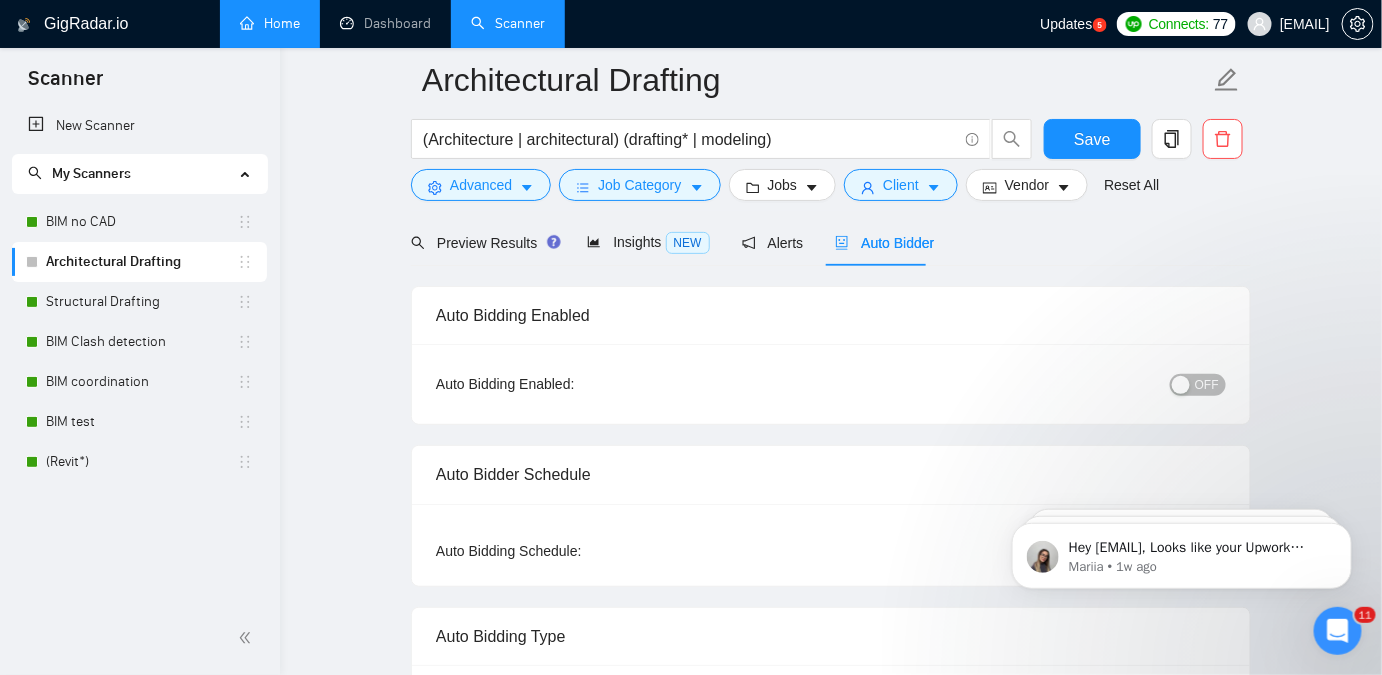 click on "OFF" at bounding box center (1207, 385) 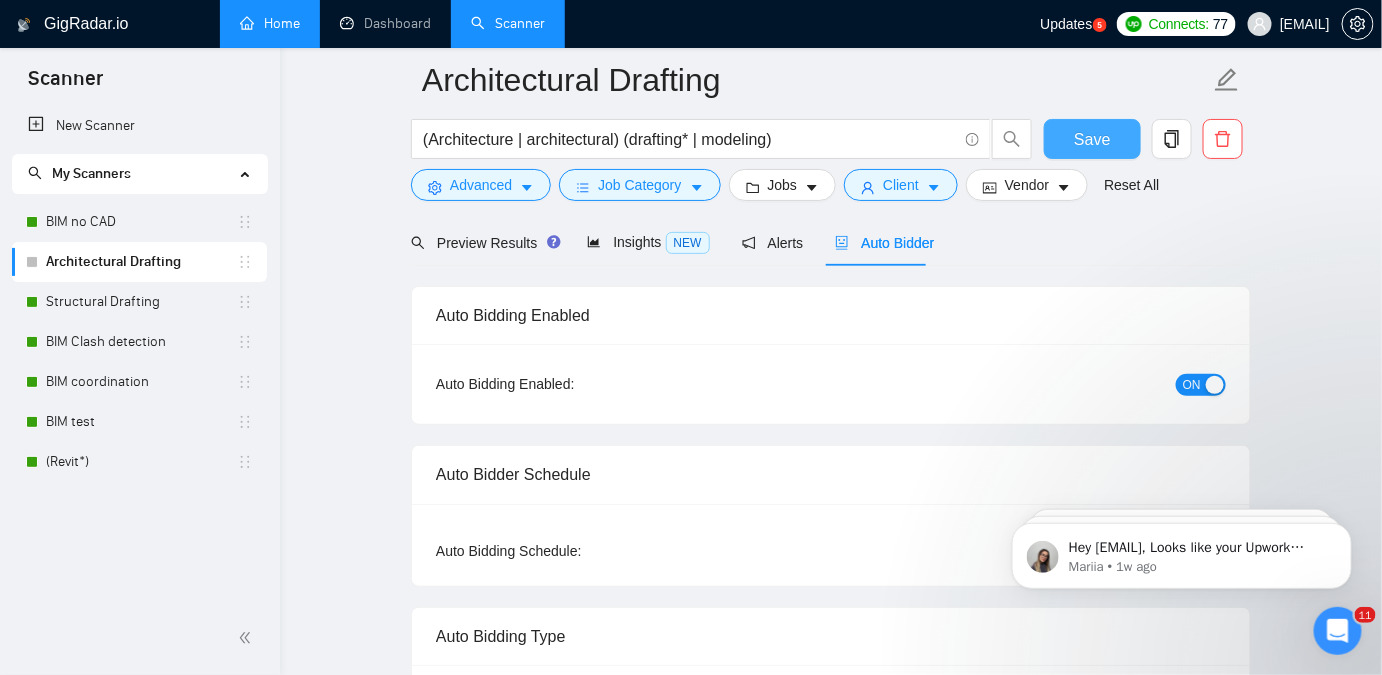 click on "Save" at bounding box center (1092, 139) 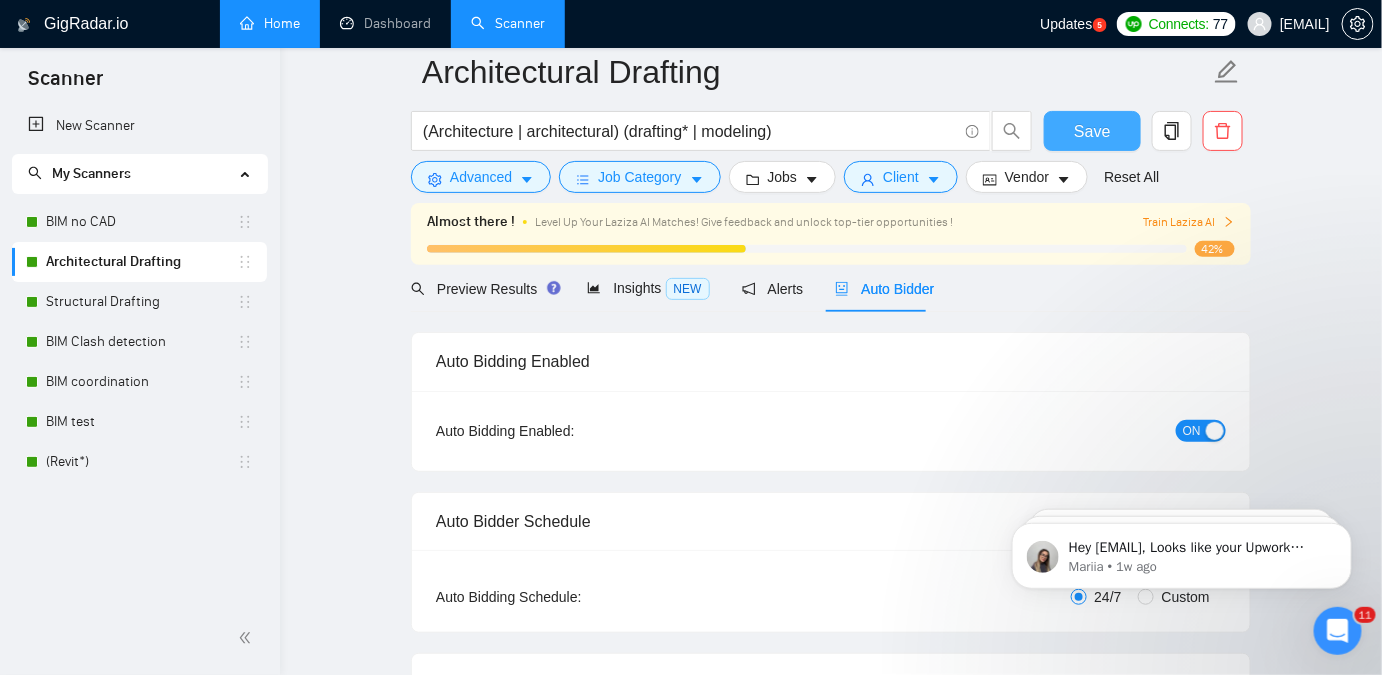 type 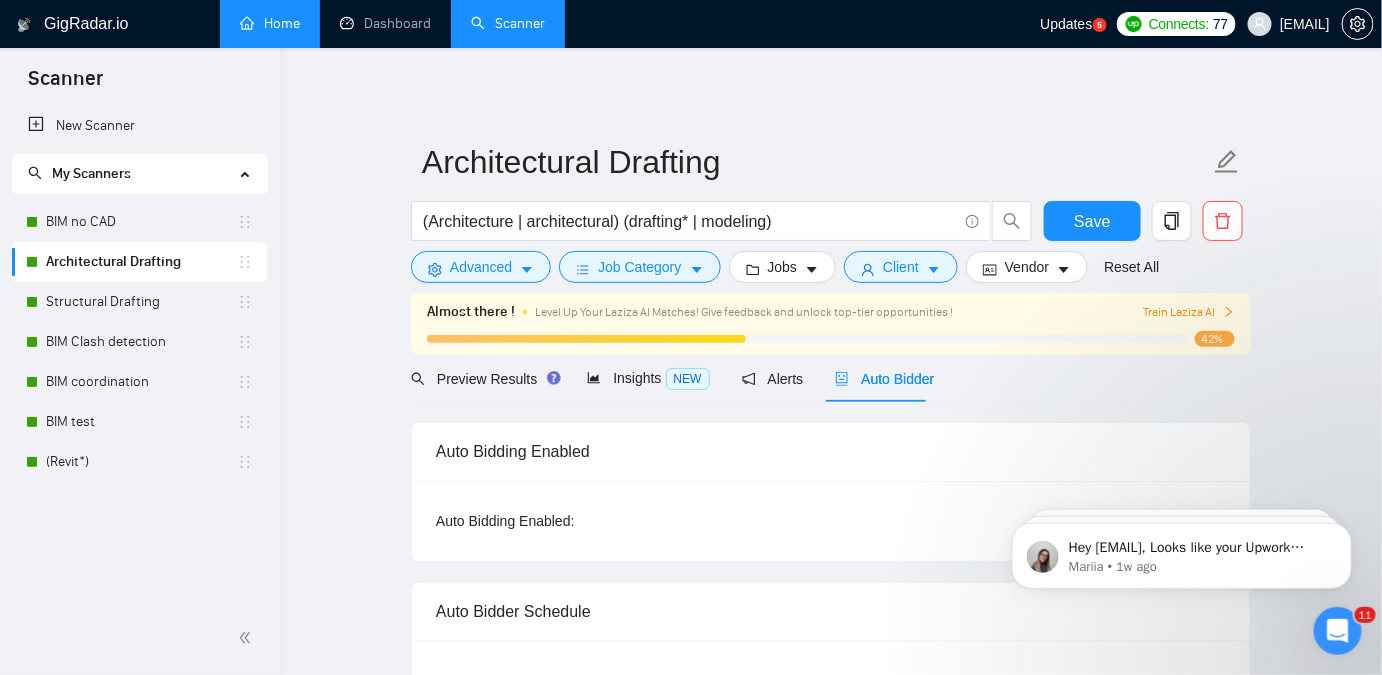 click on "GigRadar.io Home Dashboard Scanner Updates
5
Connects: 77 yevhen.surzhan@powerkh.com Architectural Drafting (Architecture | architectural) (drafting* | modeling) Save Advanced   Job Category   Jobs   Client   Vendor   Reset All Almost there ! Level Up Your Laziza AI Matches! Give feedback and unlock top-tier opportunities ! Train Laziza AI 42% Preview Results Insights NEW Alerts Auto Bidder Auto Bidding Enabled Auto Bidding Enabled: ON Auto Bidder Schedule Auto Bidding Type: Automated (recommended) Semi-automated Auto Bidding Schedule: 24/7 Custom Custom Auto Bidder Schedule Repeat every week on Monday Tuesday Wednesday Thursday Friday Saturday Sunday Active Hours ( Europe/Kiev ): From: To: ( 24  hours) Europe/Kiev Auto Bidding Type Select your bidding algorithm: Choose the algorithm for you bidding. The price per proposal does not include your connects expenditure. Template Bidder Works great for narrow segments and short cover letters that don't change." at bounding box center (831, 2971) 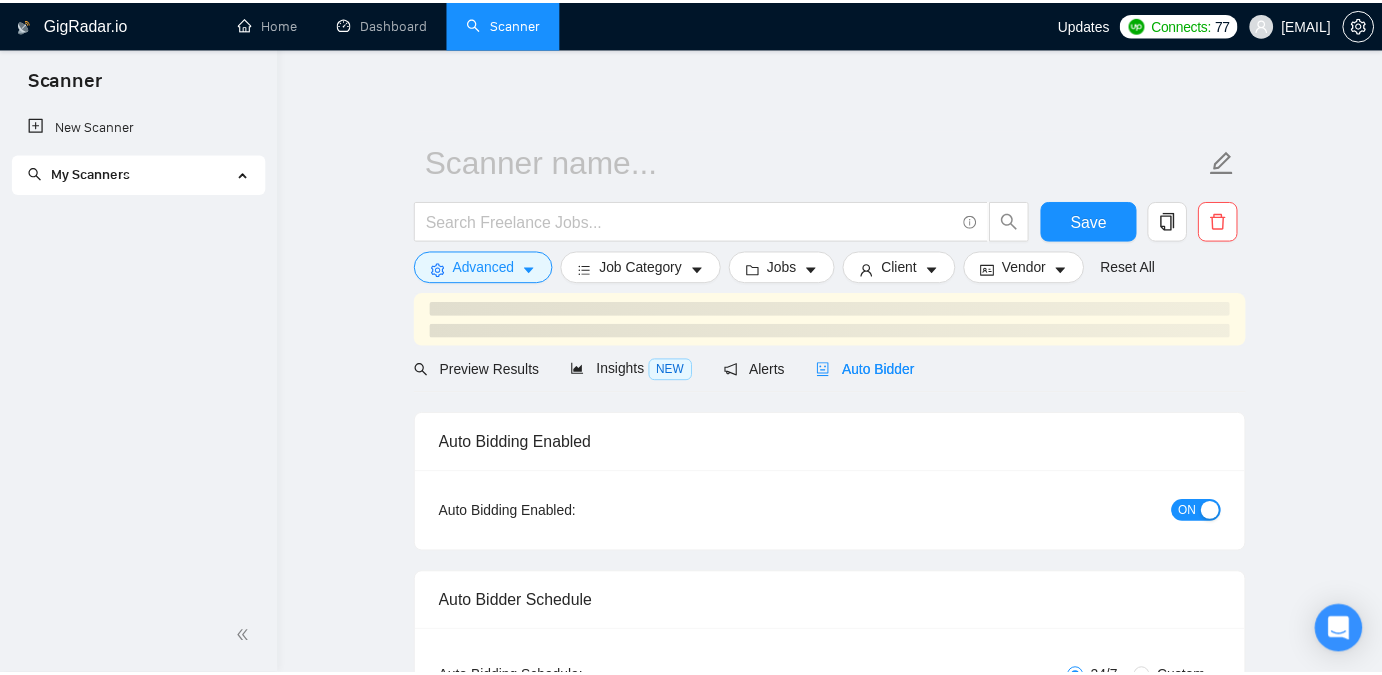 scroll, scrollTop: 0, scrollLeft: 0, axis: both 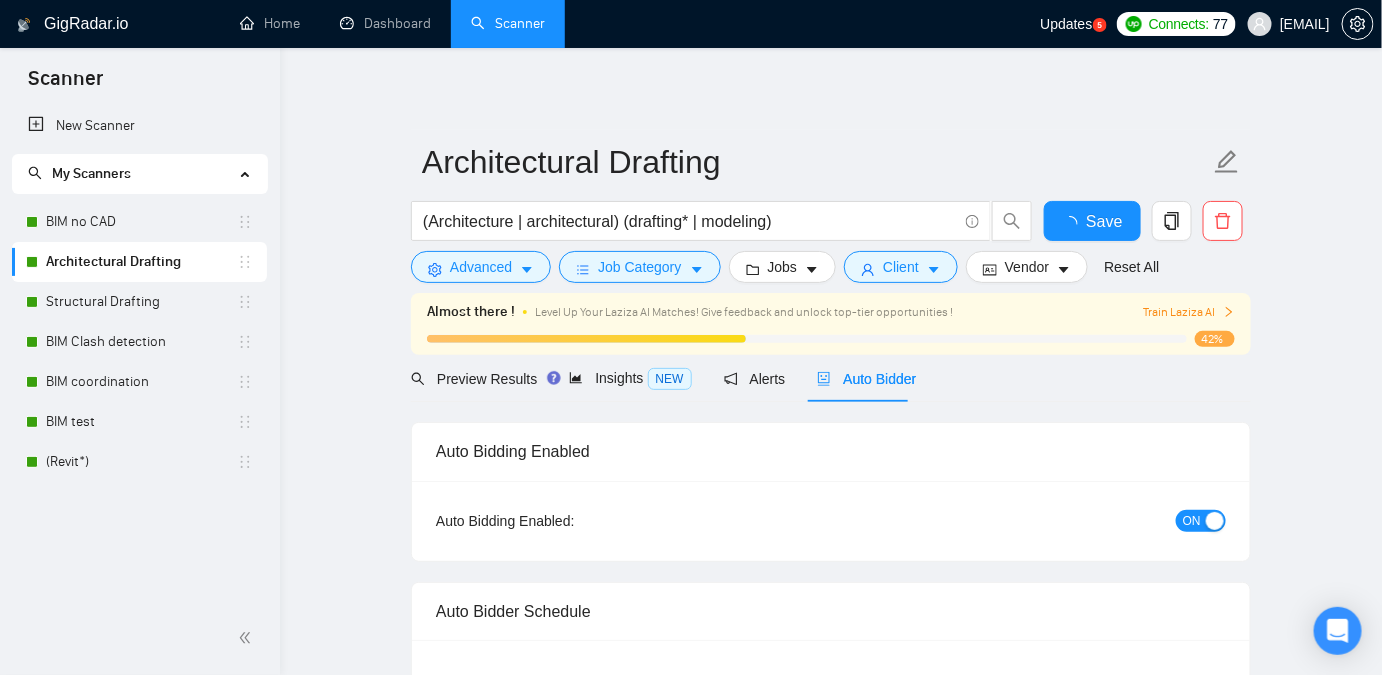 click on "Connects:" at bounding box center (1179, 24) 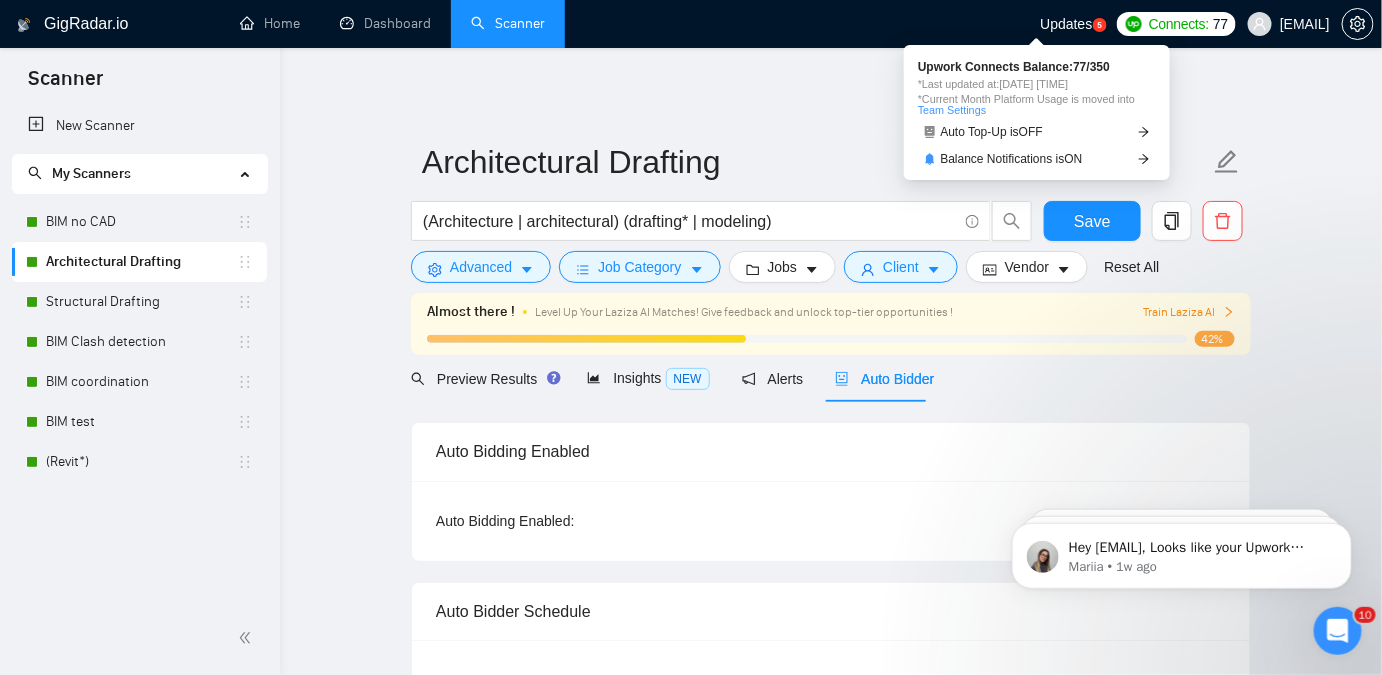 scroll, scrollTop: 0, scrollLeft: 0, axis: both 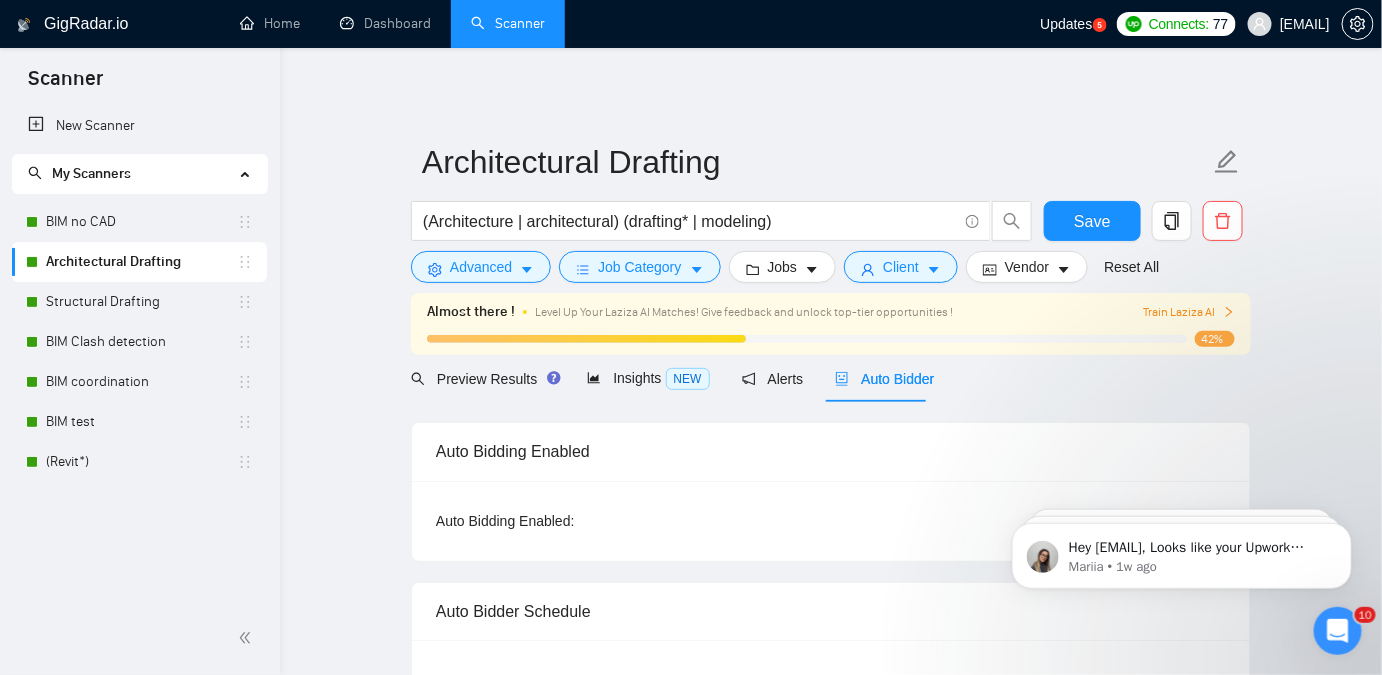 click on "77" at bounding box center [1220, 24] 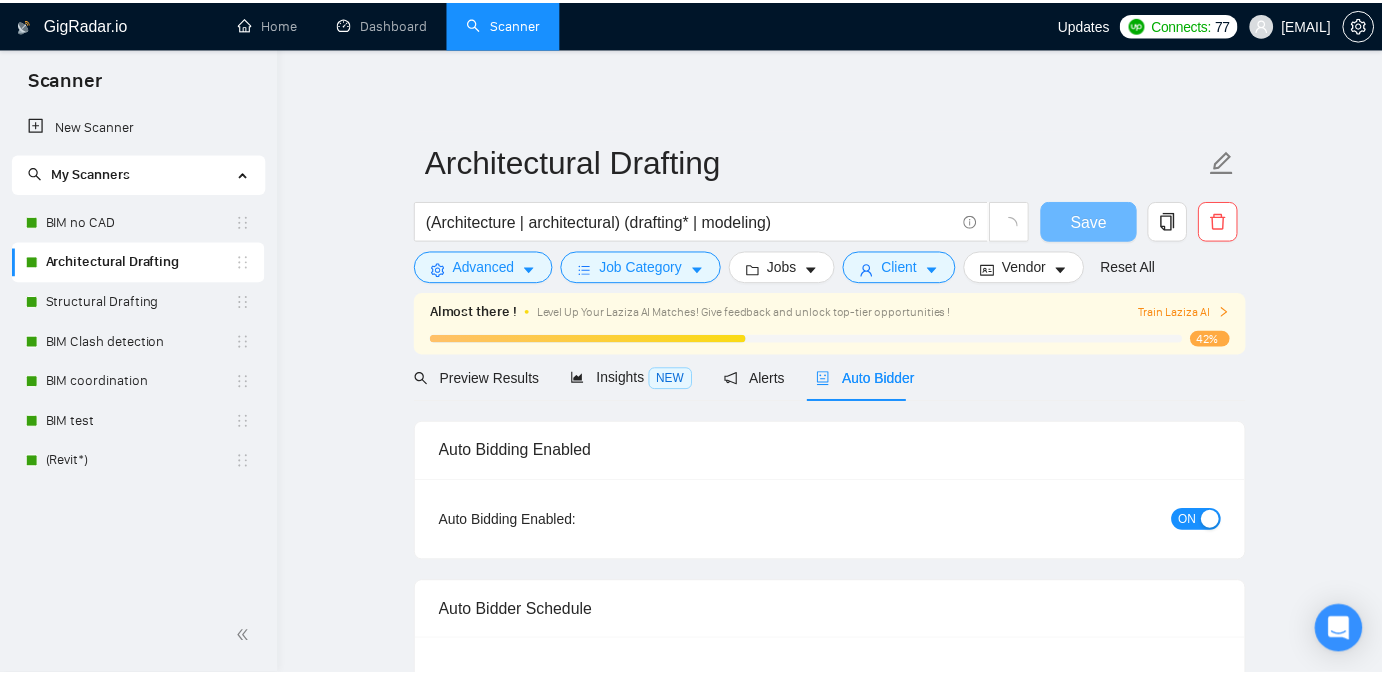 scroll, scrollTop: 0, scrollLeft: 0, axis: both 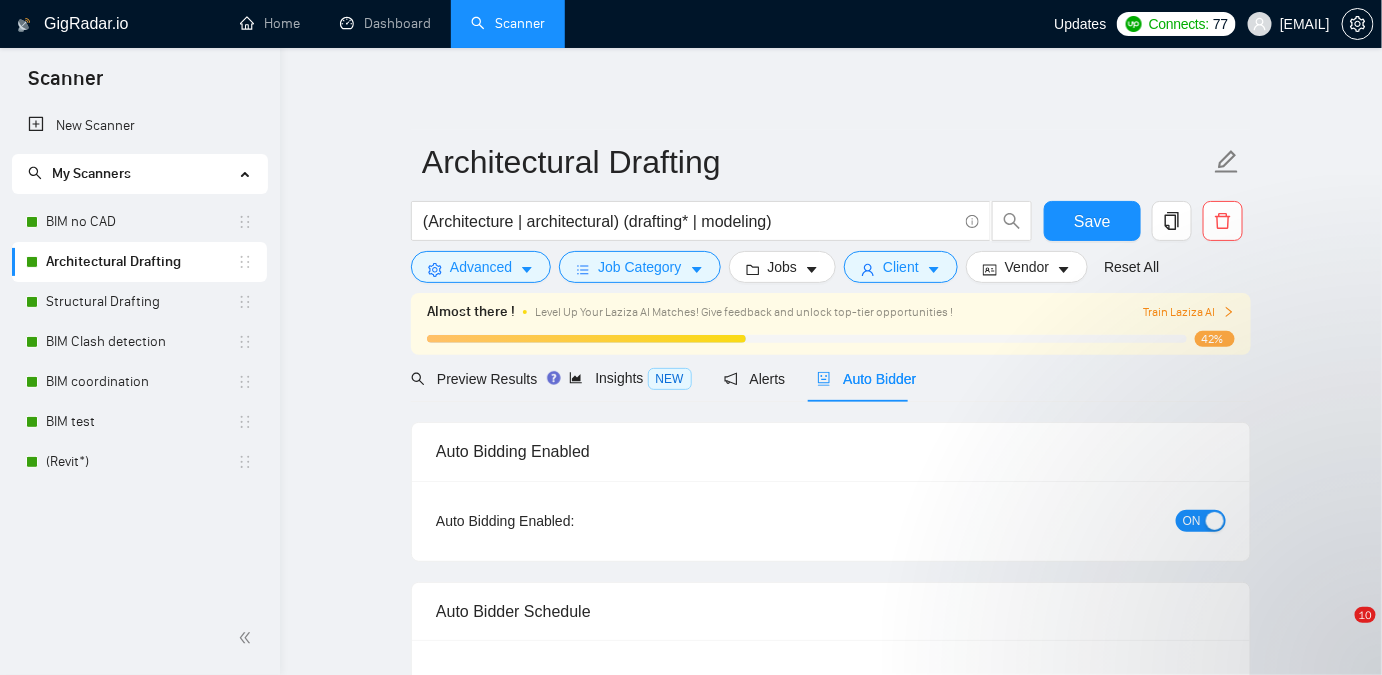 type 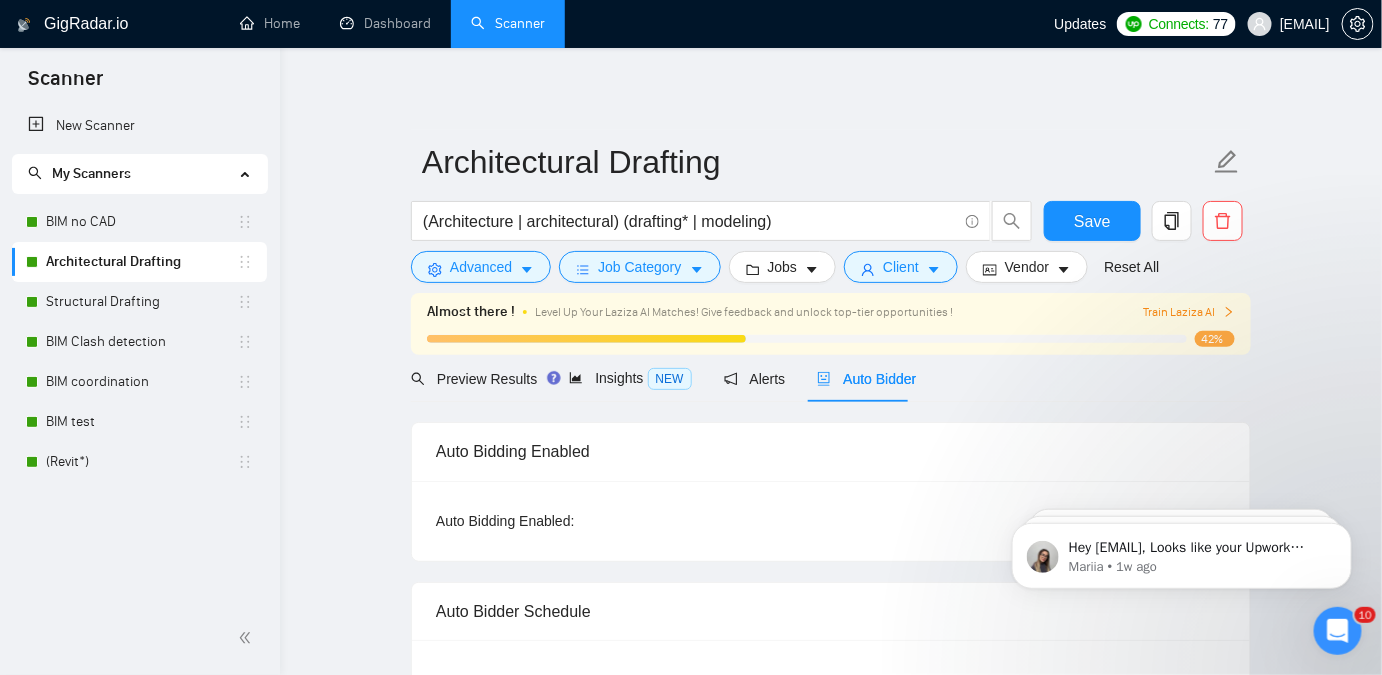 scroll, scrollTop: 0, scrollLeft: 0, axis: both 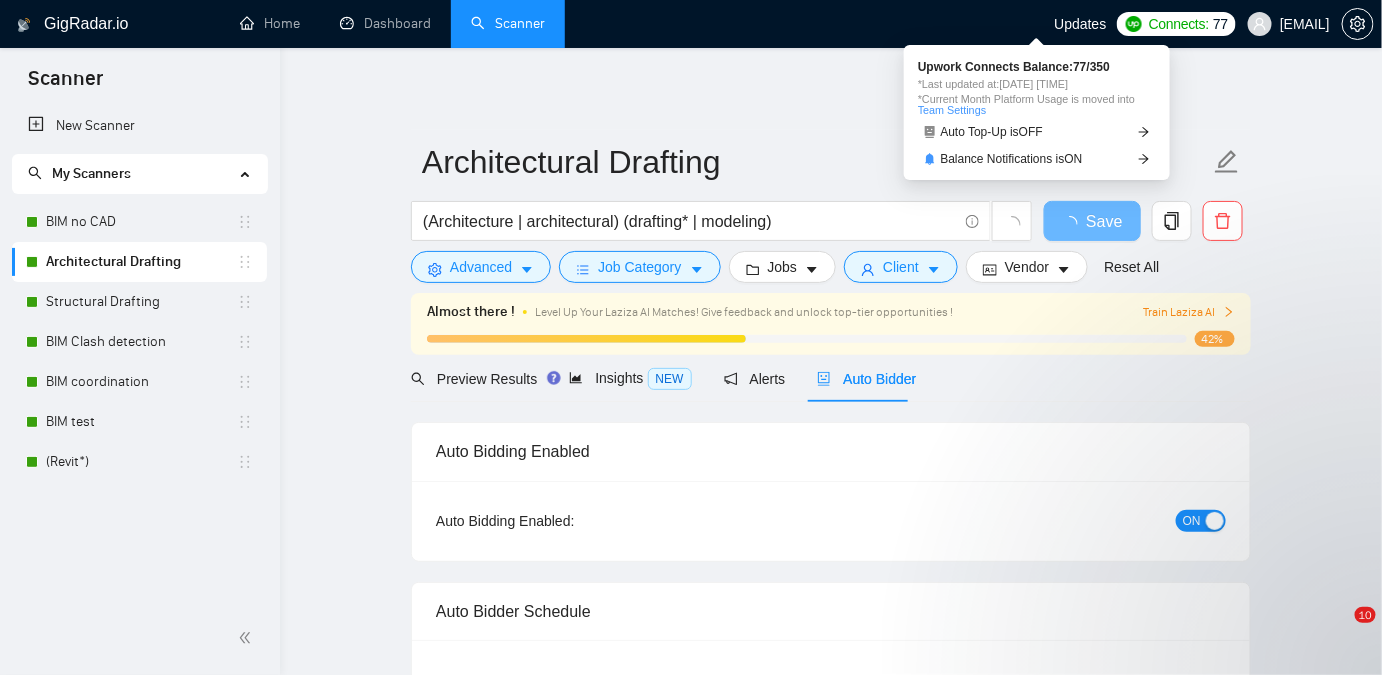 type 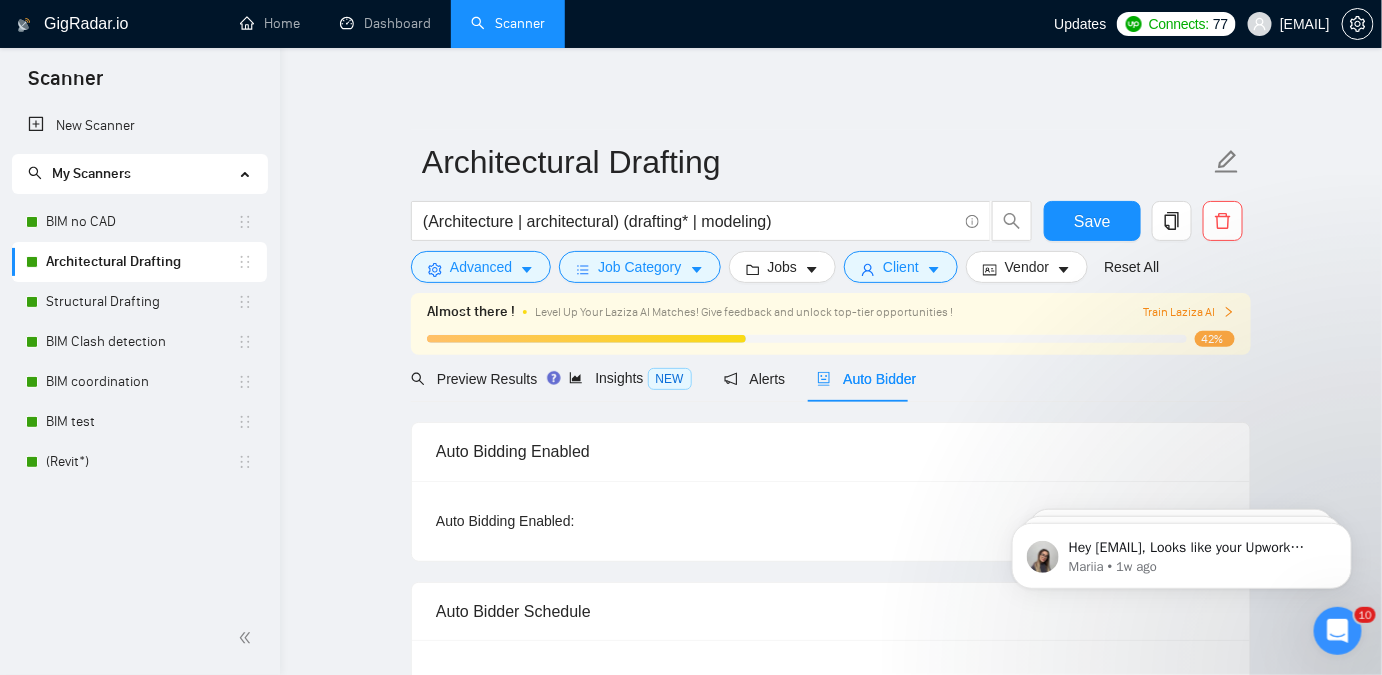 scroll, scrollTop: 0, scrollLeft: 0, axis: both 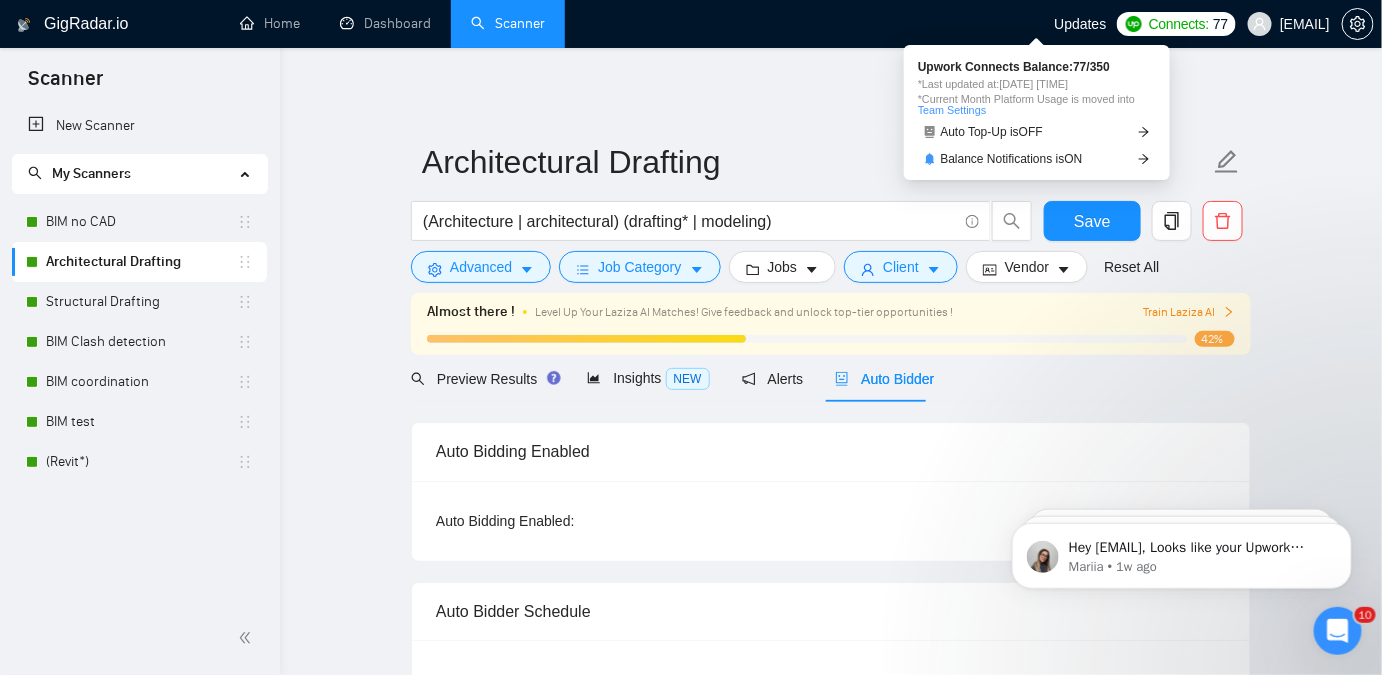 click on "*Current Month Platform Usage is moved into   Team Settings" at bounding box center (1037, 105) 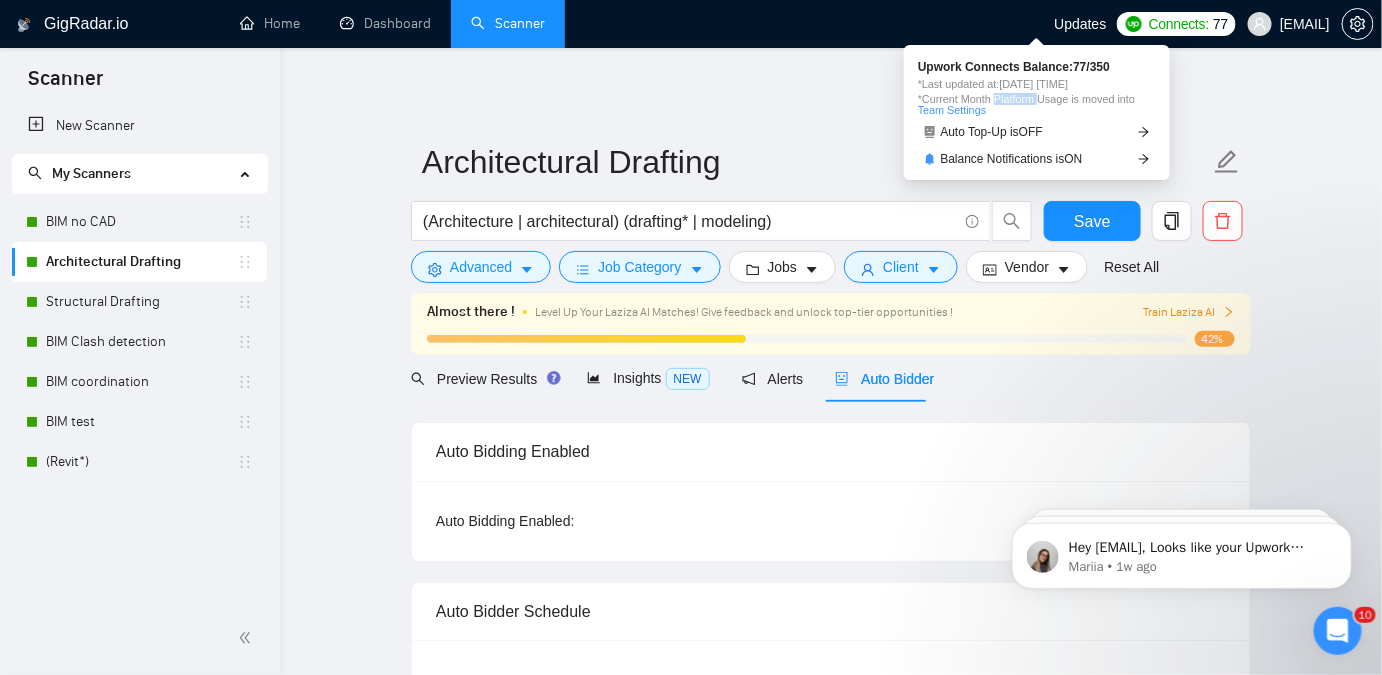 click on "*Current Month Platform Usage is moved into   Team Settings" at bounding box center (1037, 105) 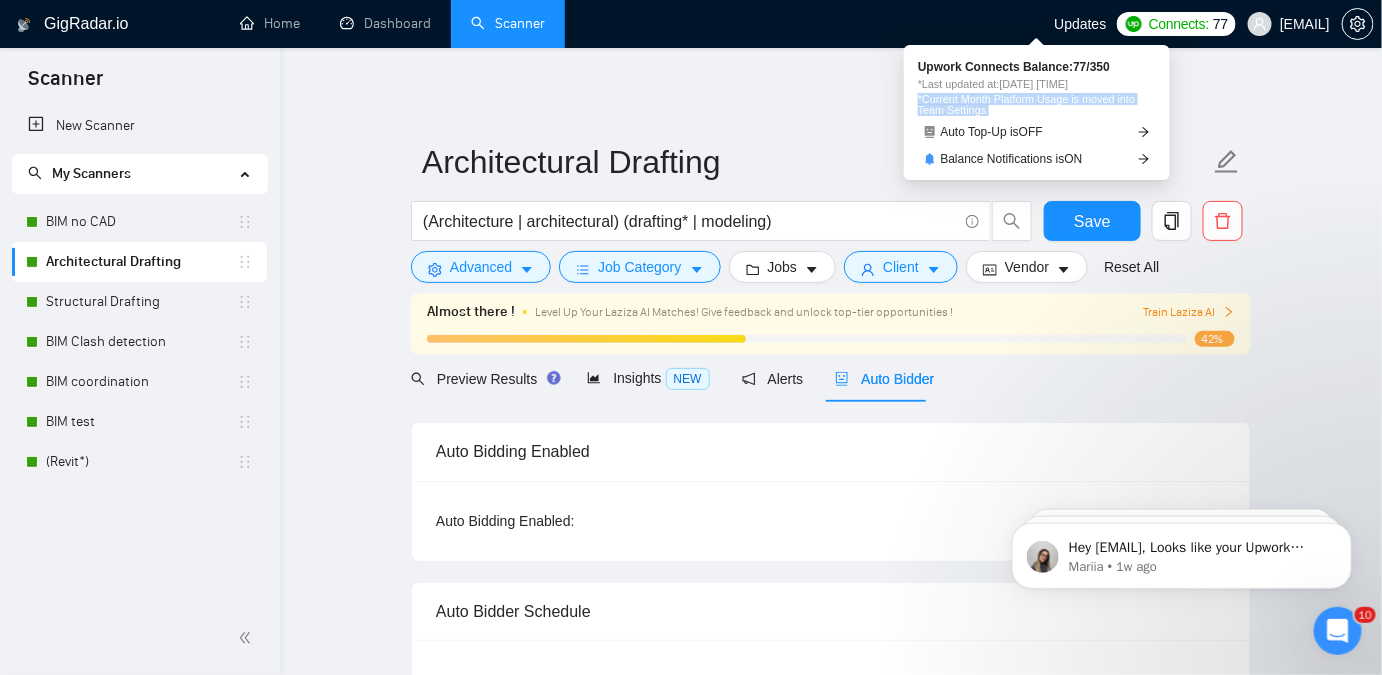 click on "*Current Month Platform Usage is moved into   Team Settings" at bounding box center (1037, 105) 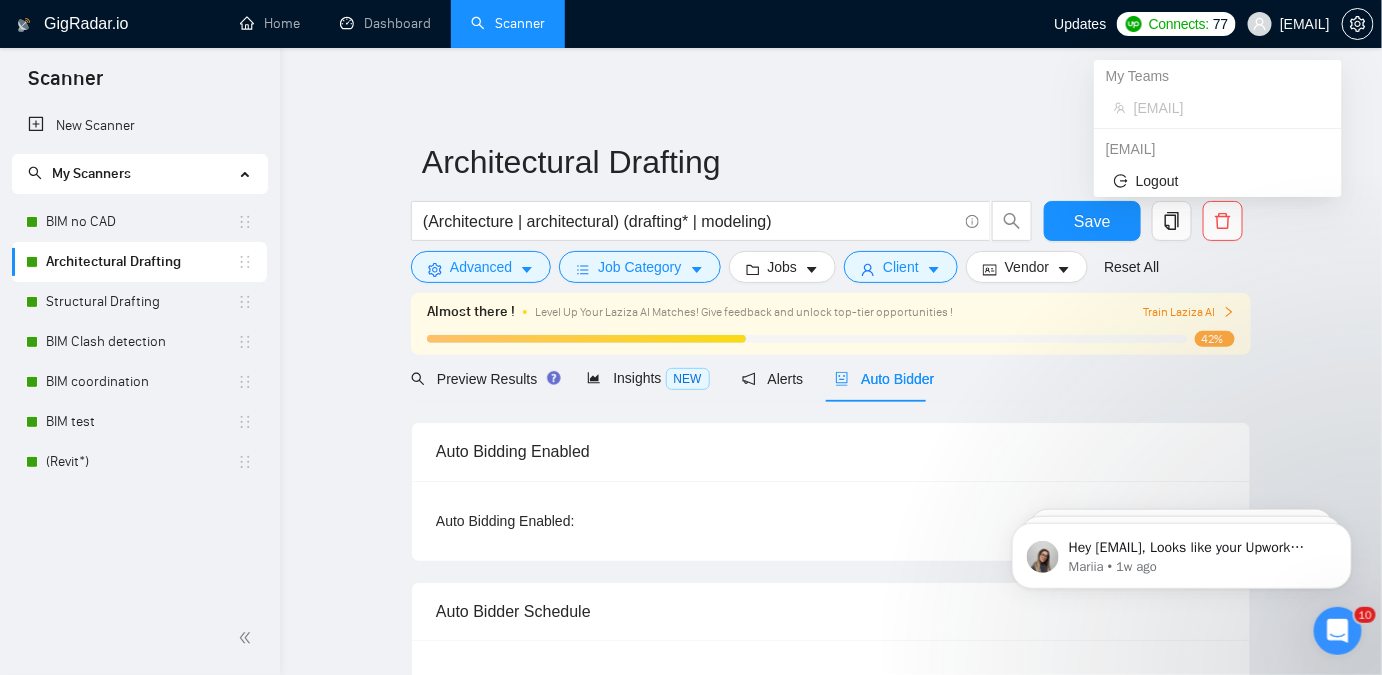 click on "Connects: 77" at bounding box center [1176, 24] 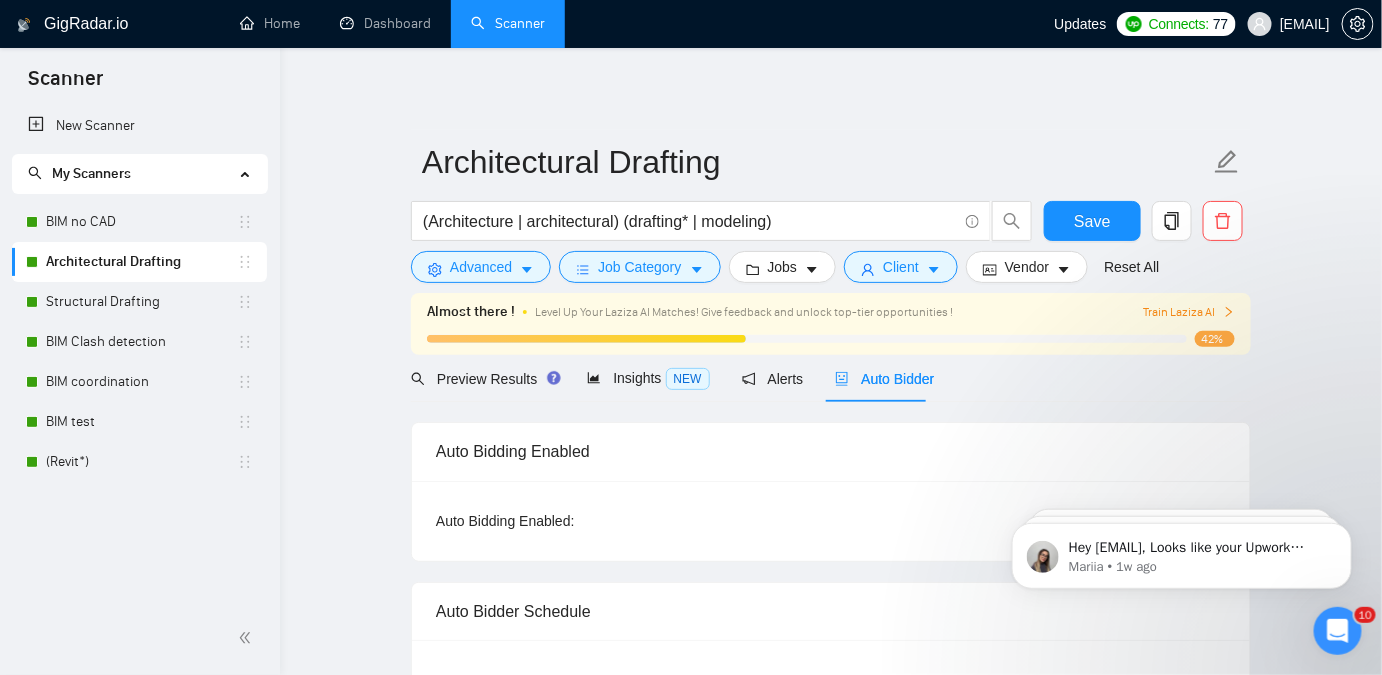 drag, startPoint x: 1257, startPoint y: 123, endPoint x: 1238, endPoint y: 126, distance: 19.235384 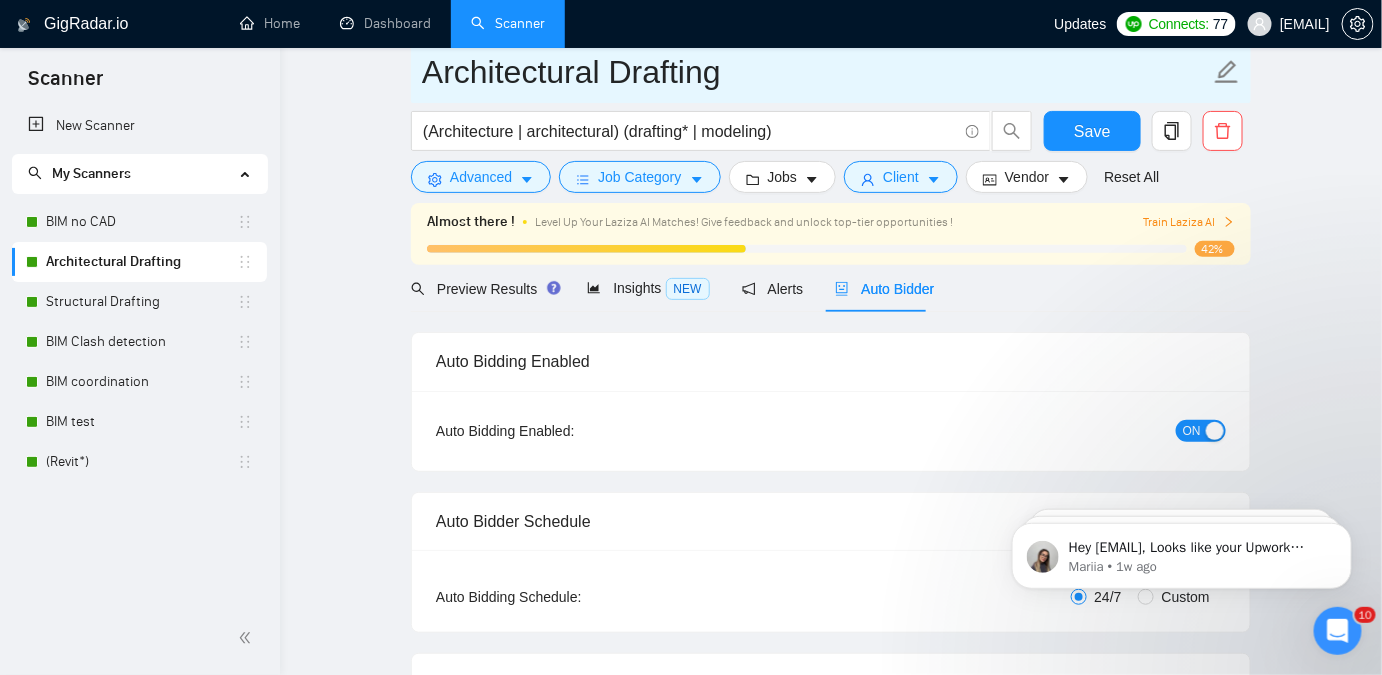 scroll, scrollTop: 0, scrollLeft: 0, axis: both 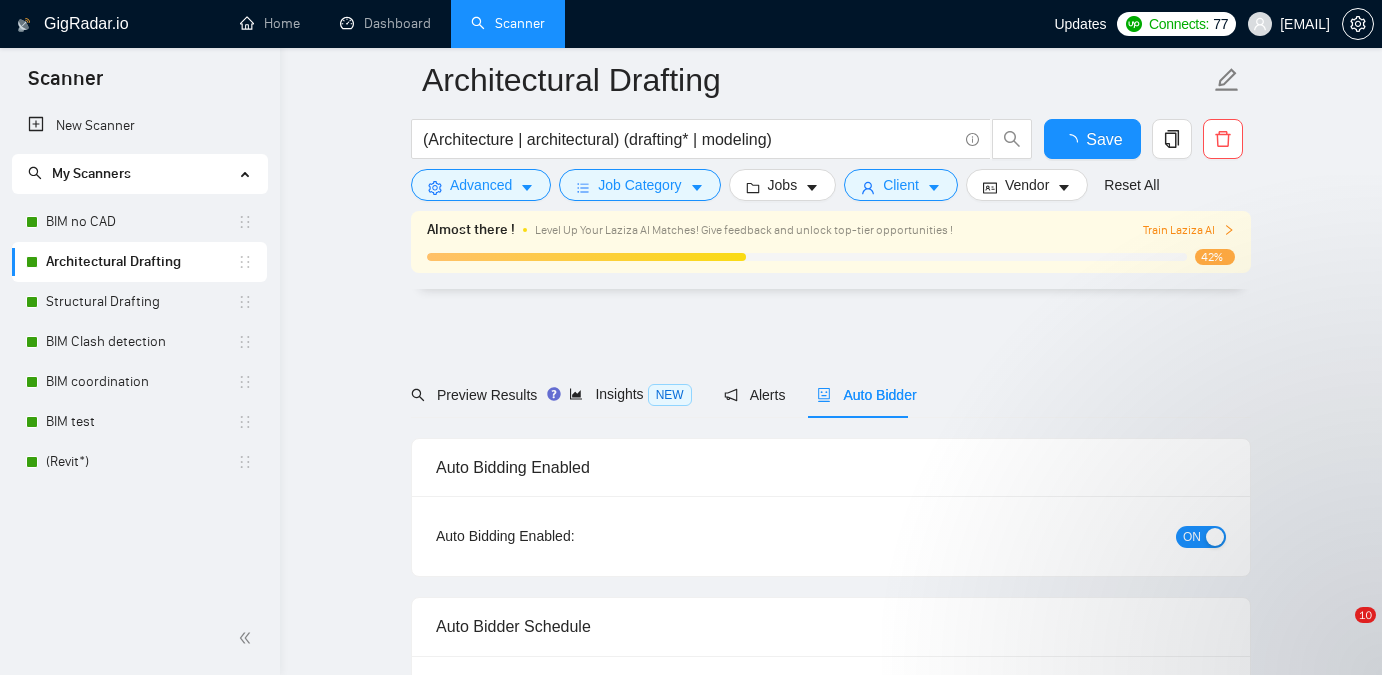 type 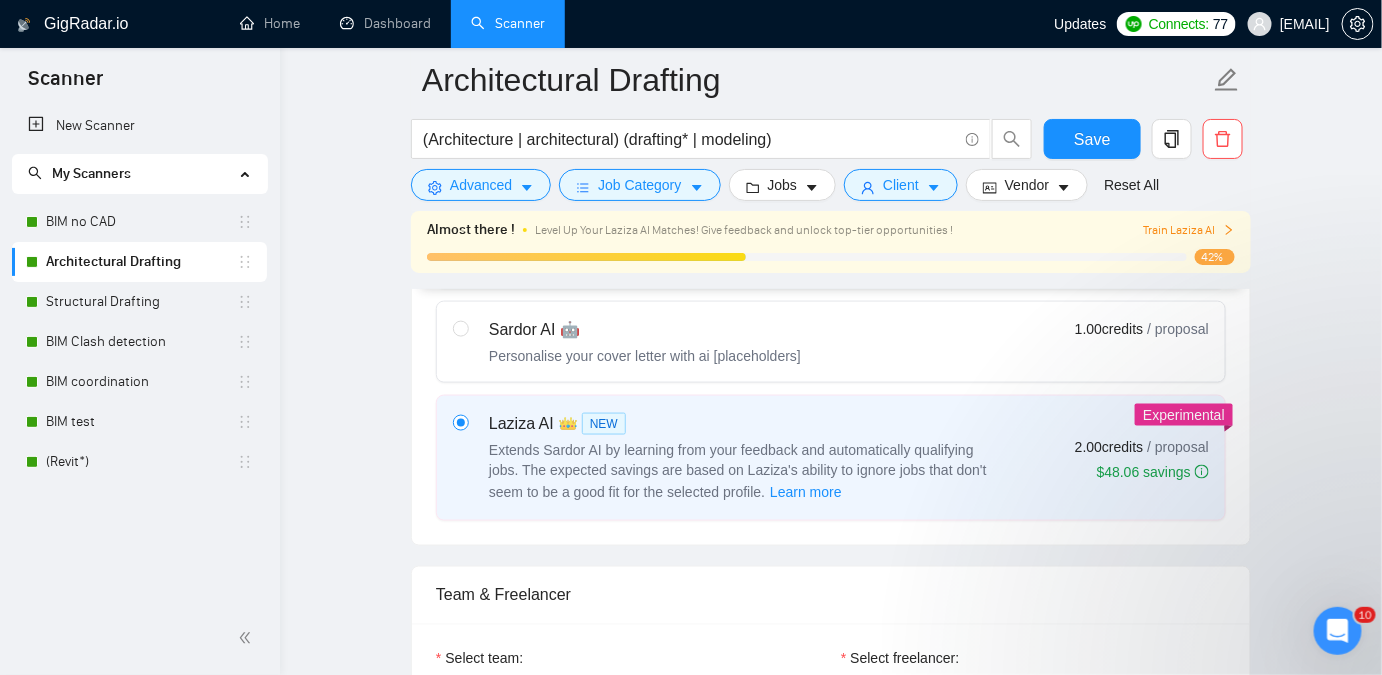 scroll, scrollTop: 727, scrollLeft: 0, axis: vertical 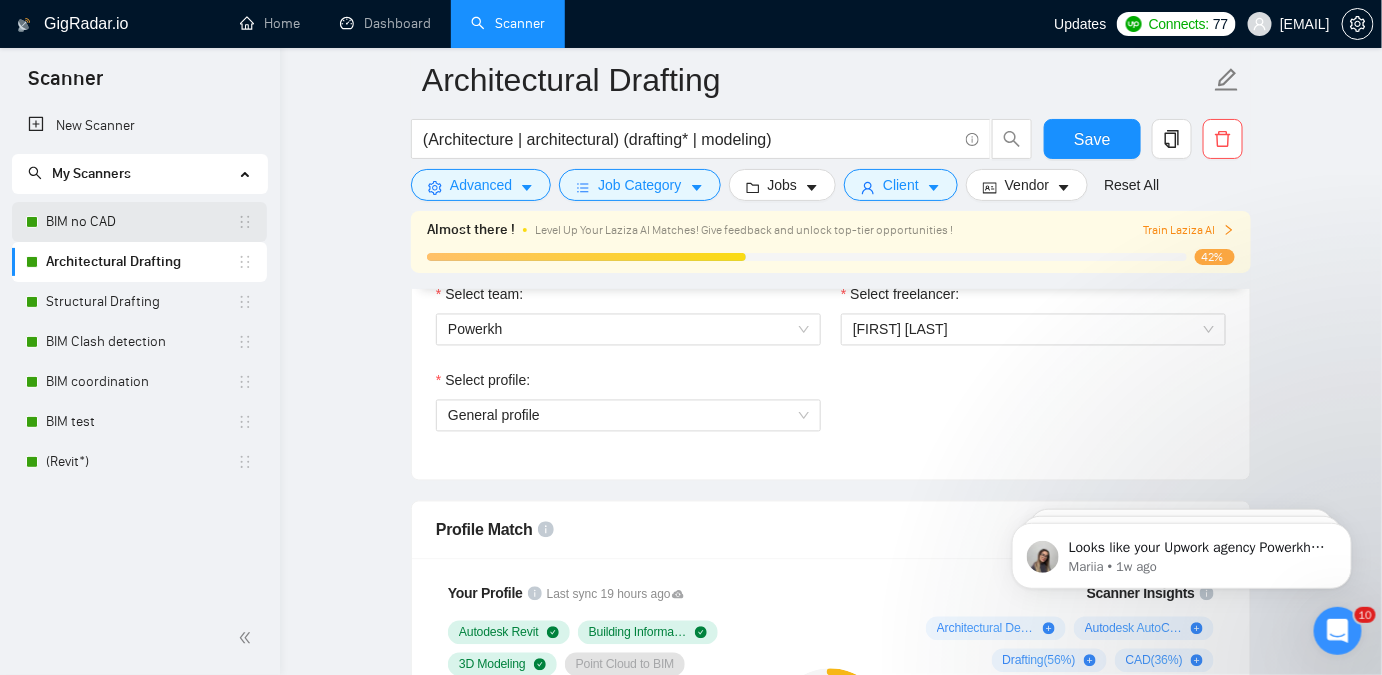 click on "BIM no CAD" at bounding box center [141, 222] 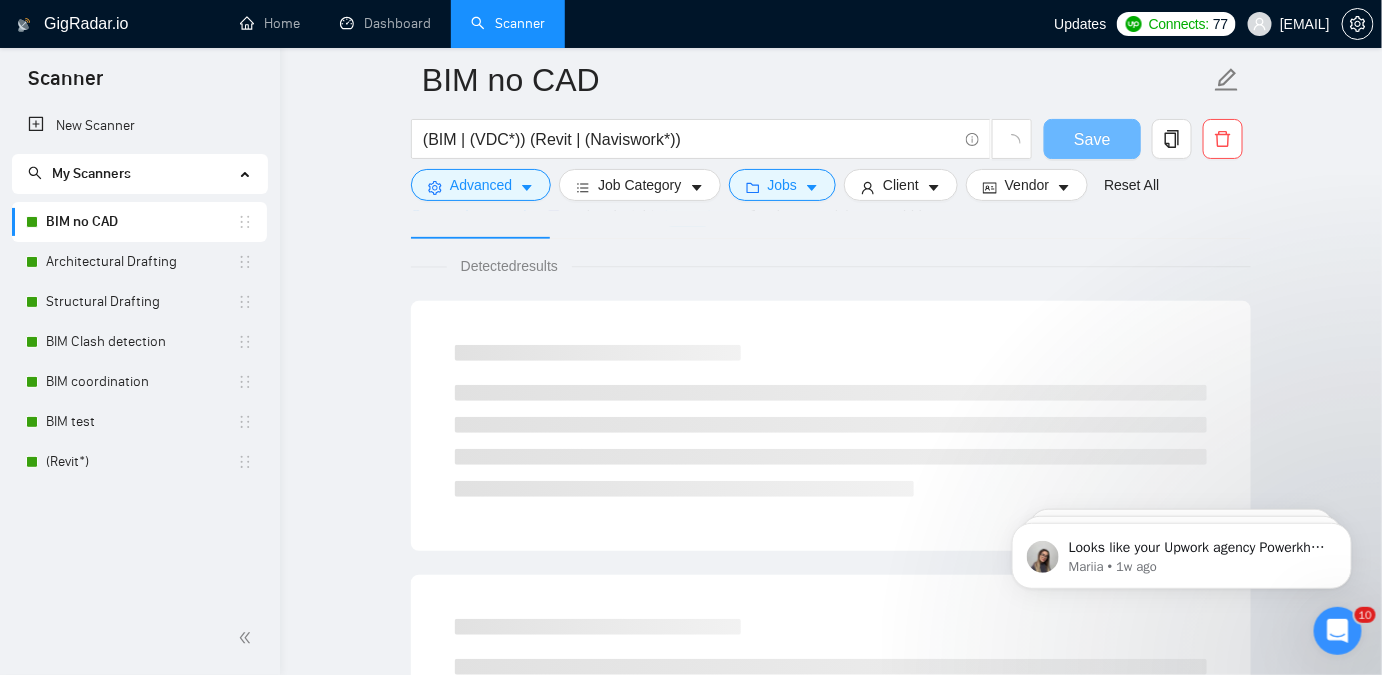 scroll, scrollTop: 1090, scrollLeft: 0, axis: vertical 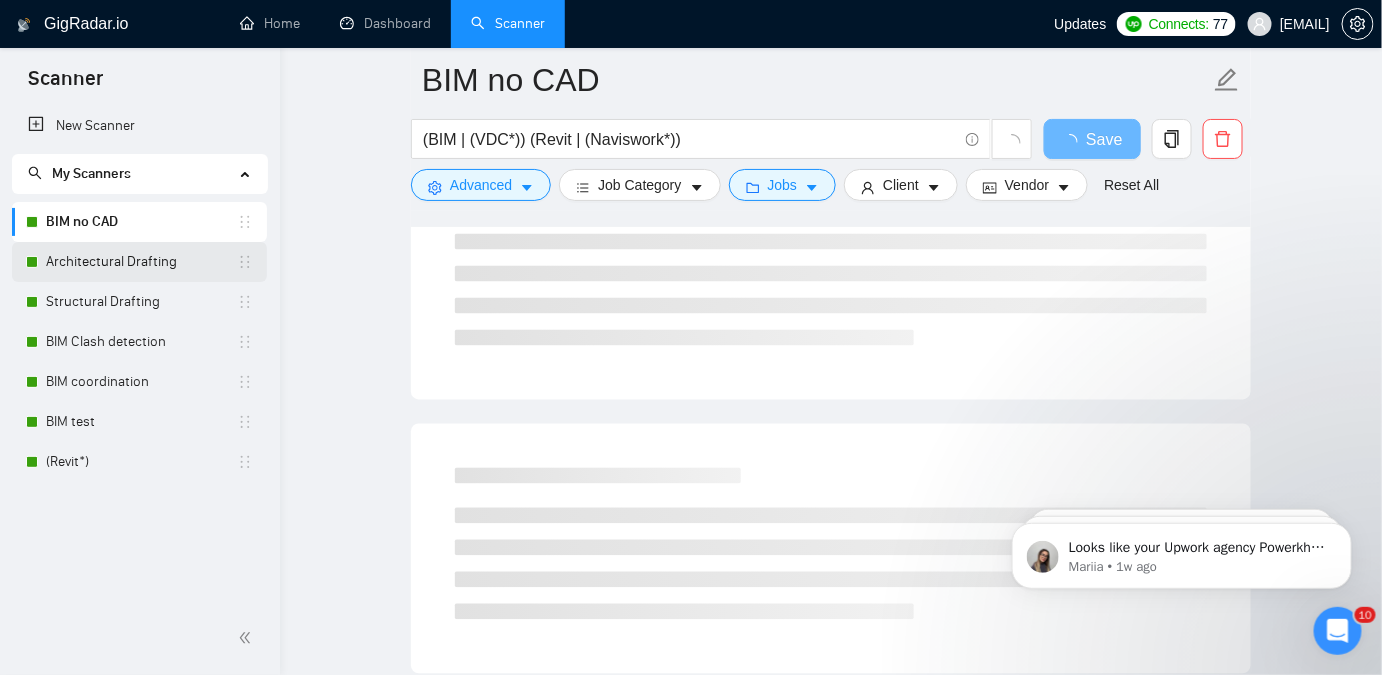 click on "Architectural Drafting" at bounding box center [141, 262] 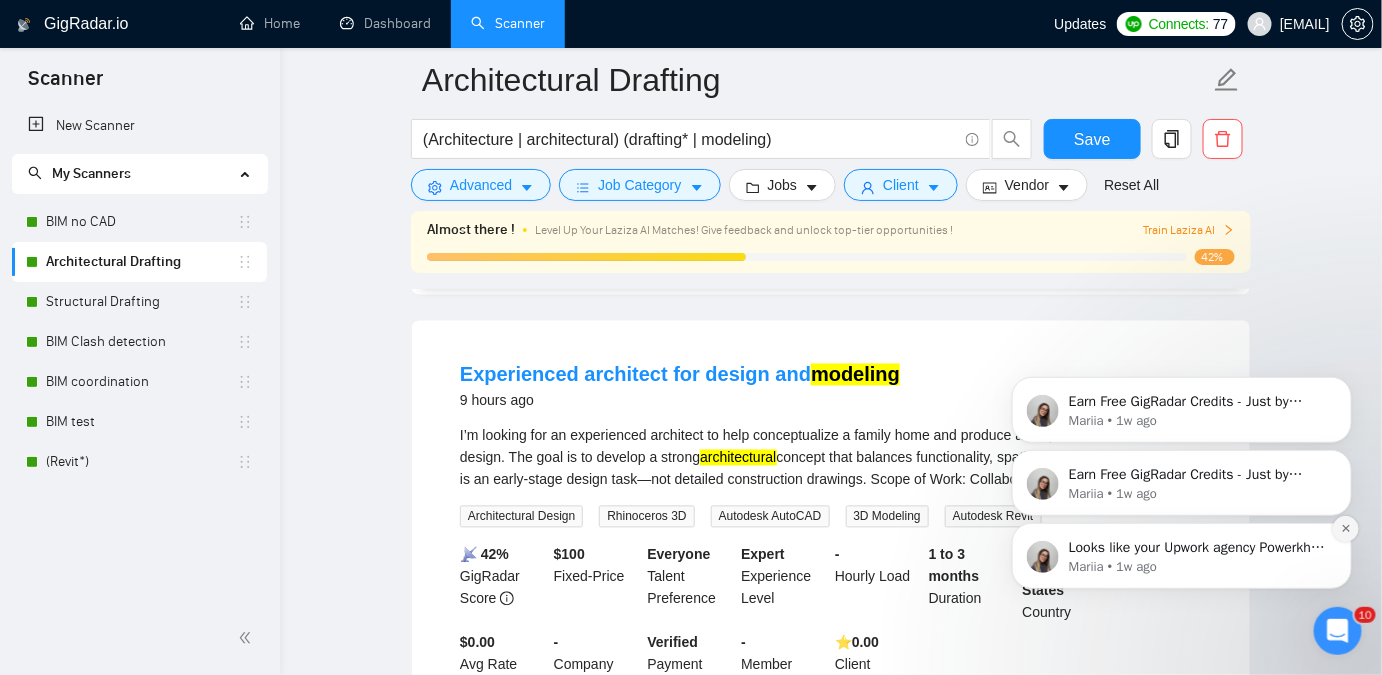 click 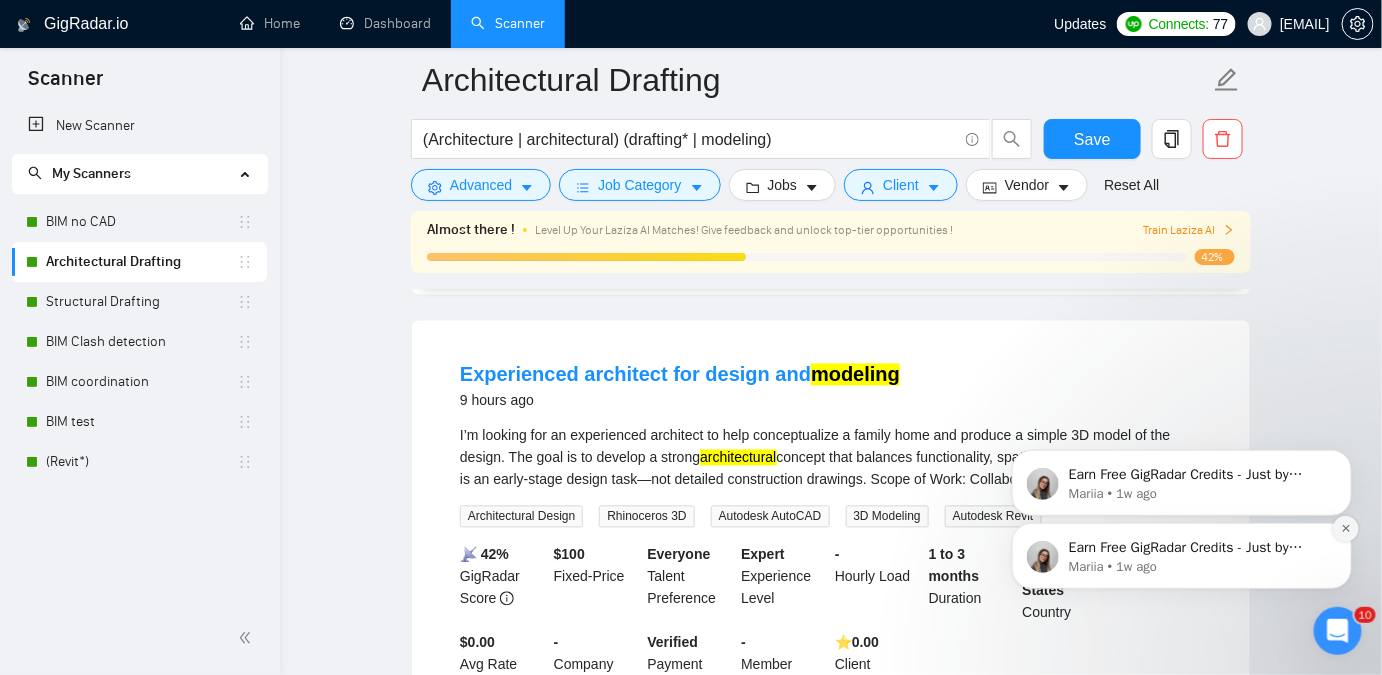click 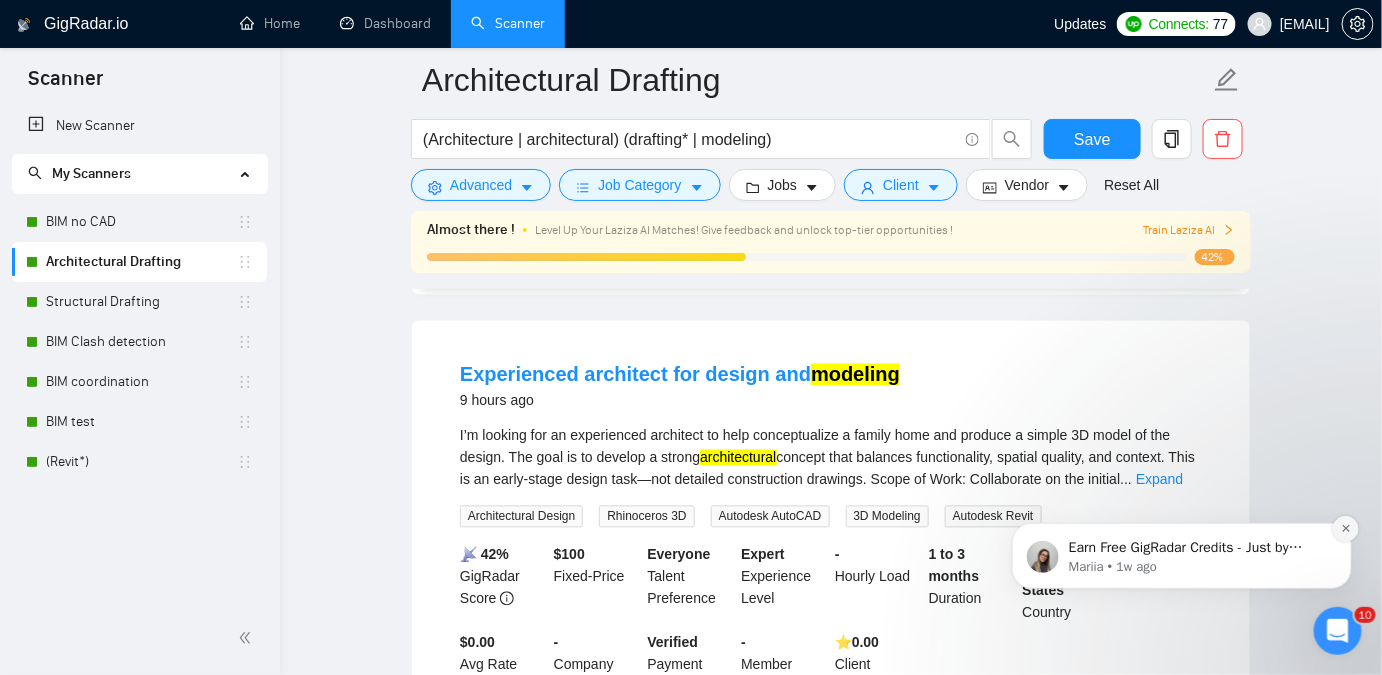 click 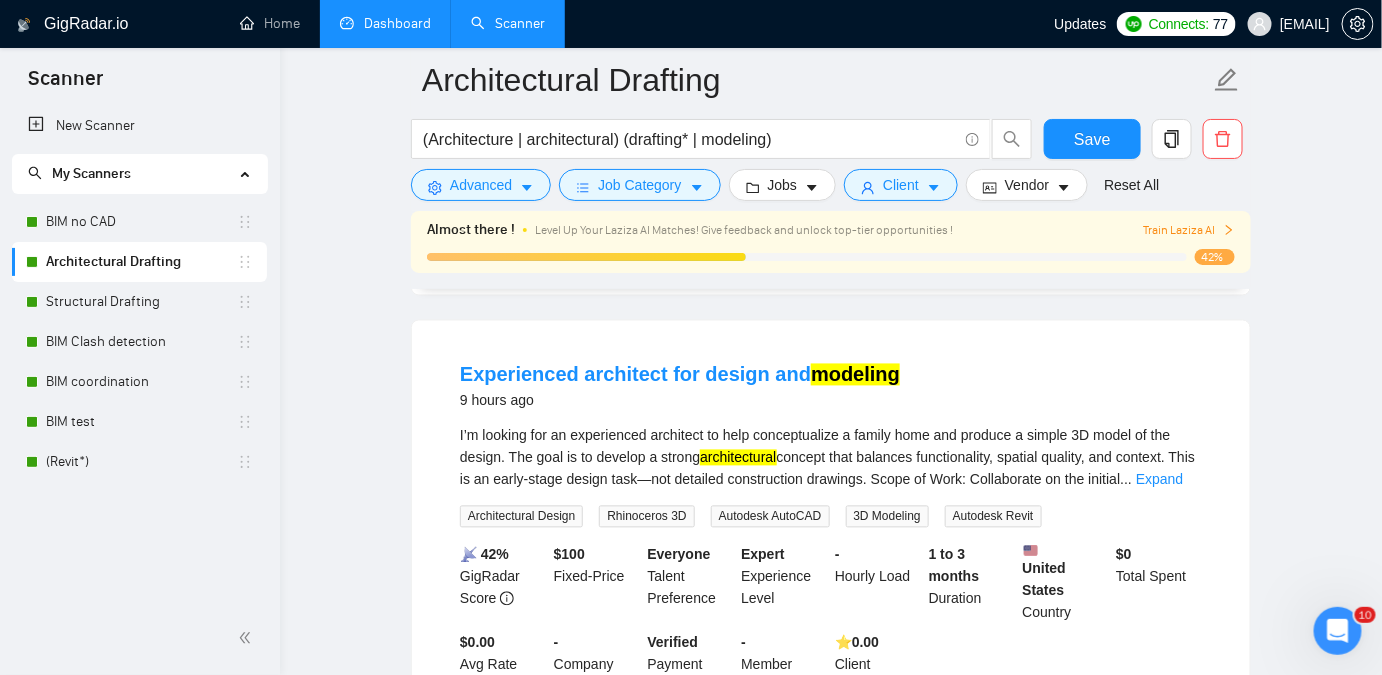 click on "Dashboard" at bounding box center [385, 23] 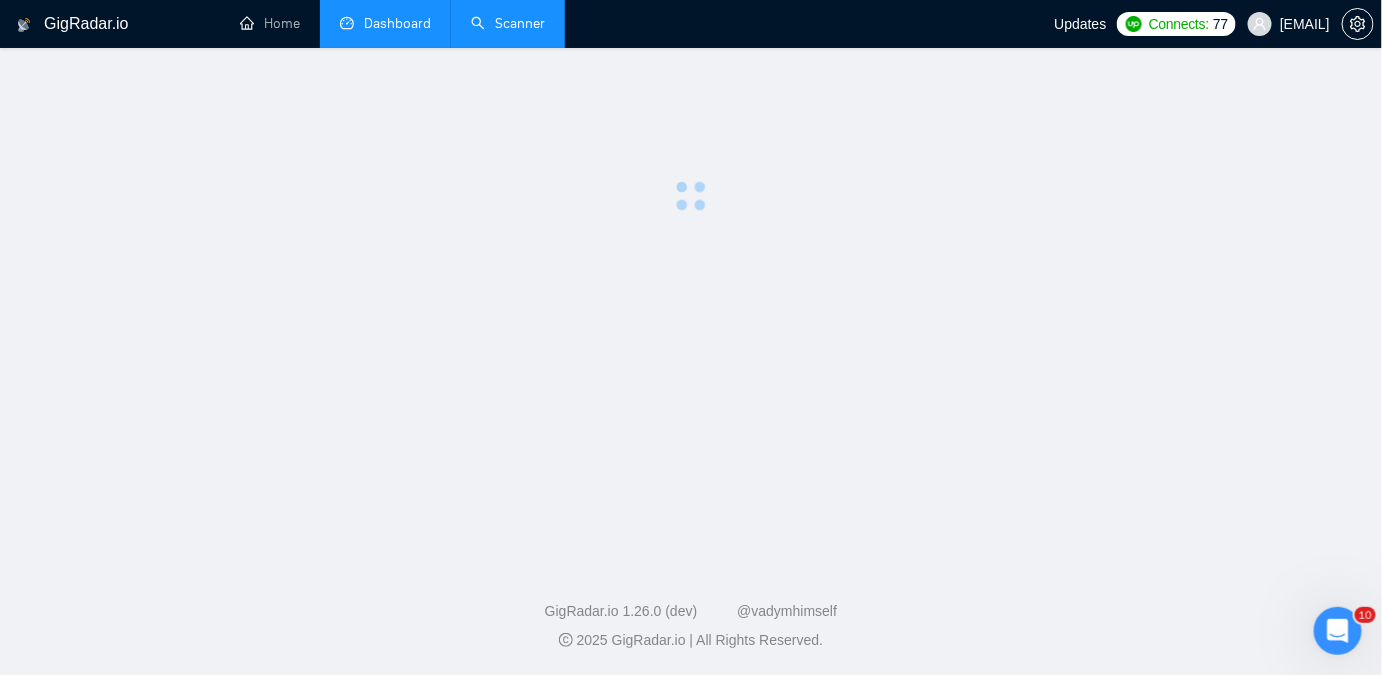 scroll, scrollTop: 0, scrollLeft: 0, axis: both 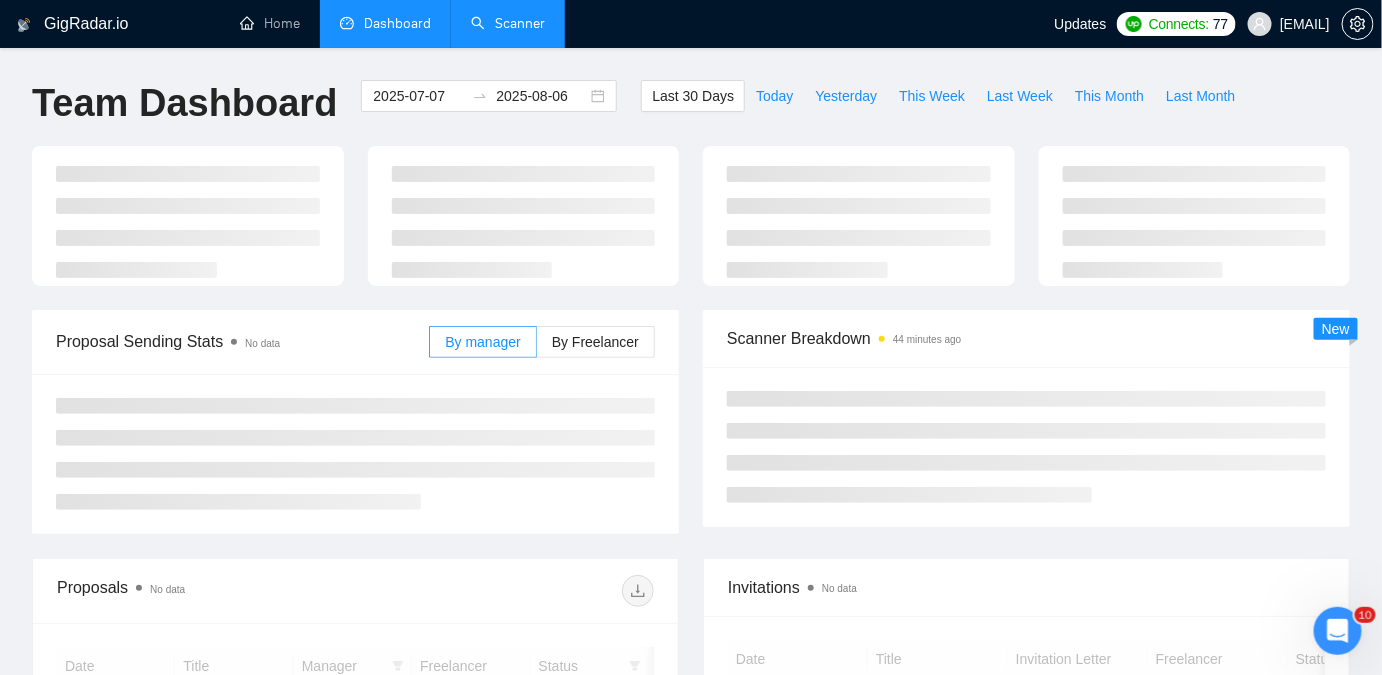 click on "Scanner" at bounding box center (508, 23) 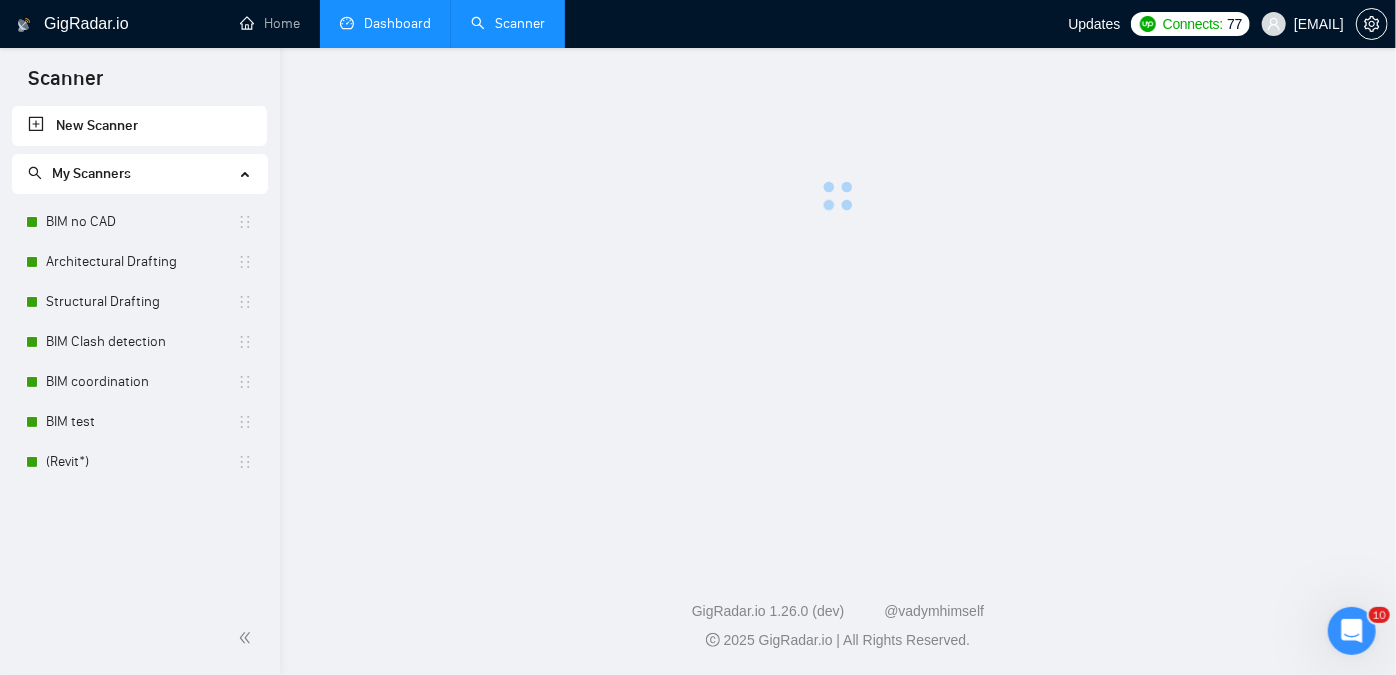 click on "Dashboard" at bounding box center (385, 23) 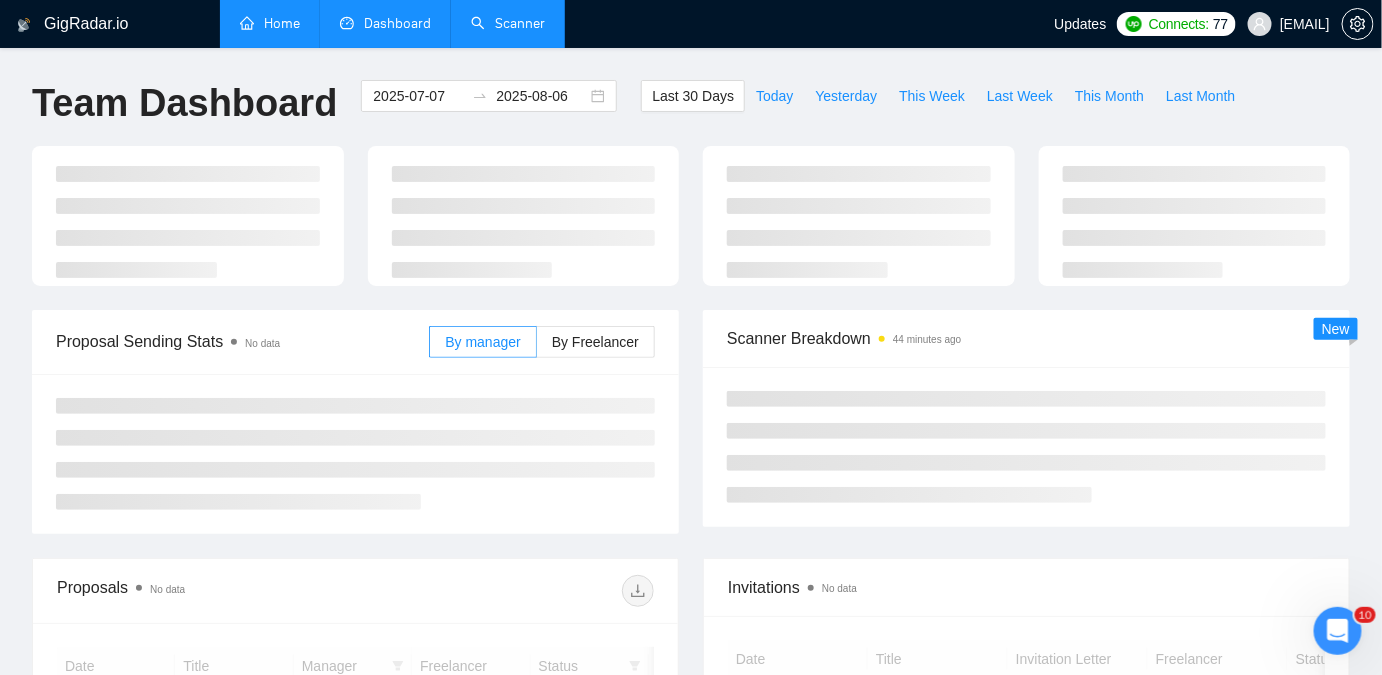 click on "Home" at bounding box center (270, 23) 